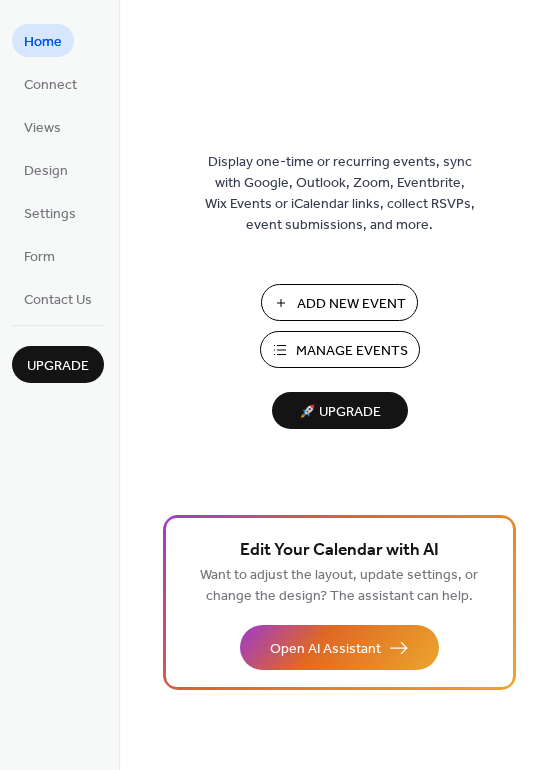 scroll, scrollTop: 0, scrollLeft: 0, axis: both 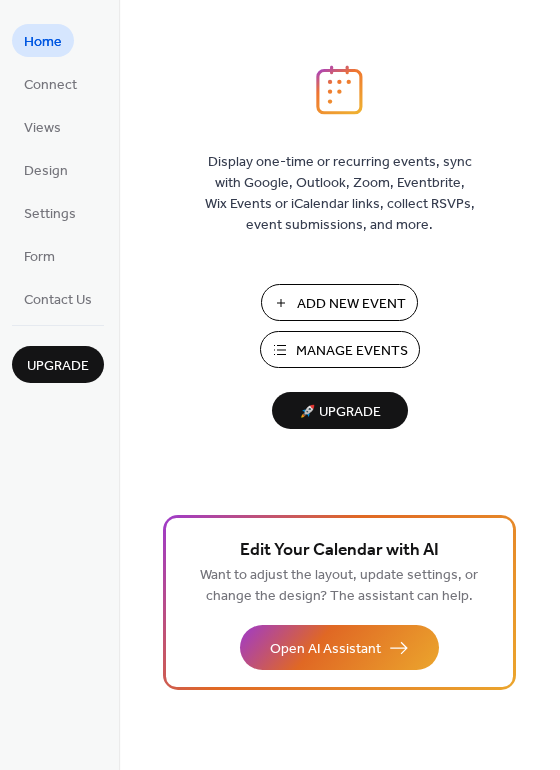 click on "Add New Event" at bounding box center (351, 304) 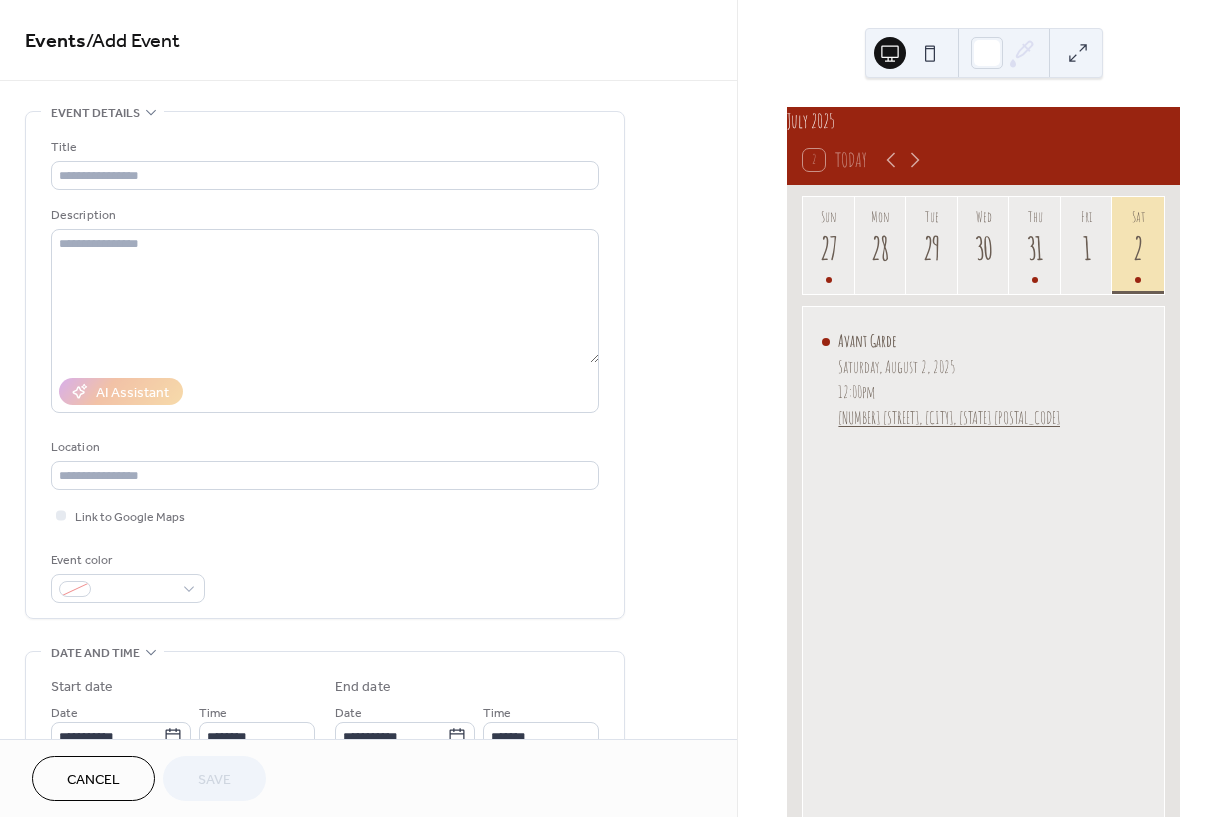 scroll, scrollTop: 0, scrollLeft: 0, axis: both 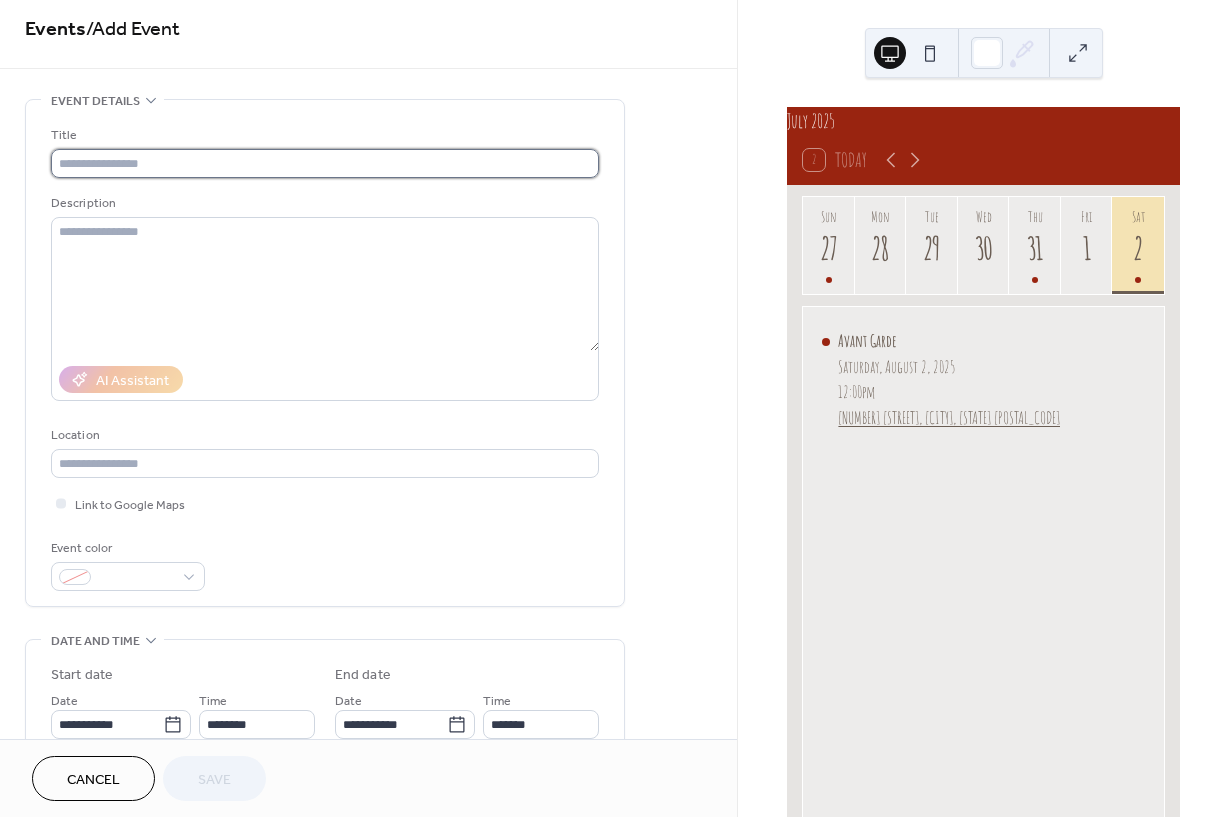 click at bounding box center [325, 163] 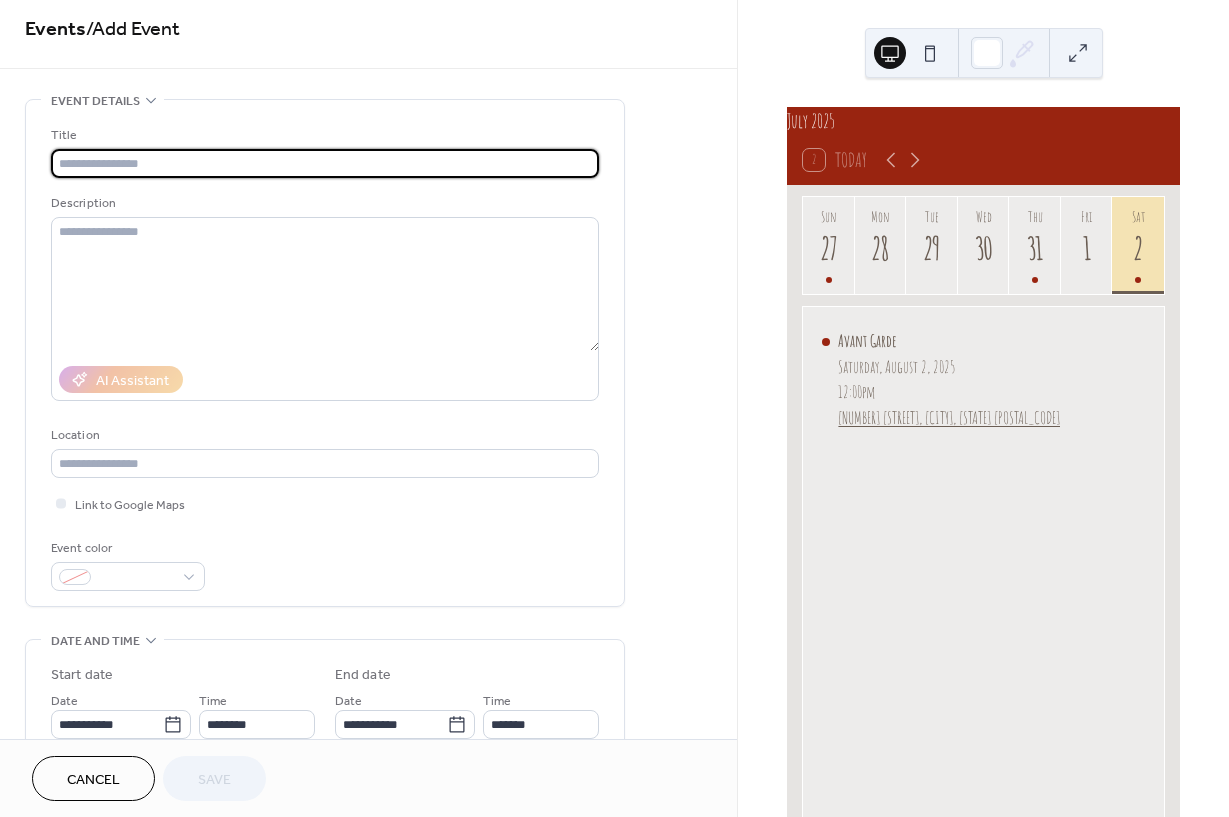 click at bounding box center (325, 163) 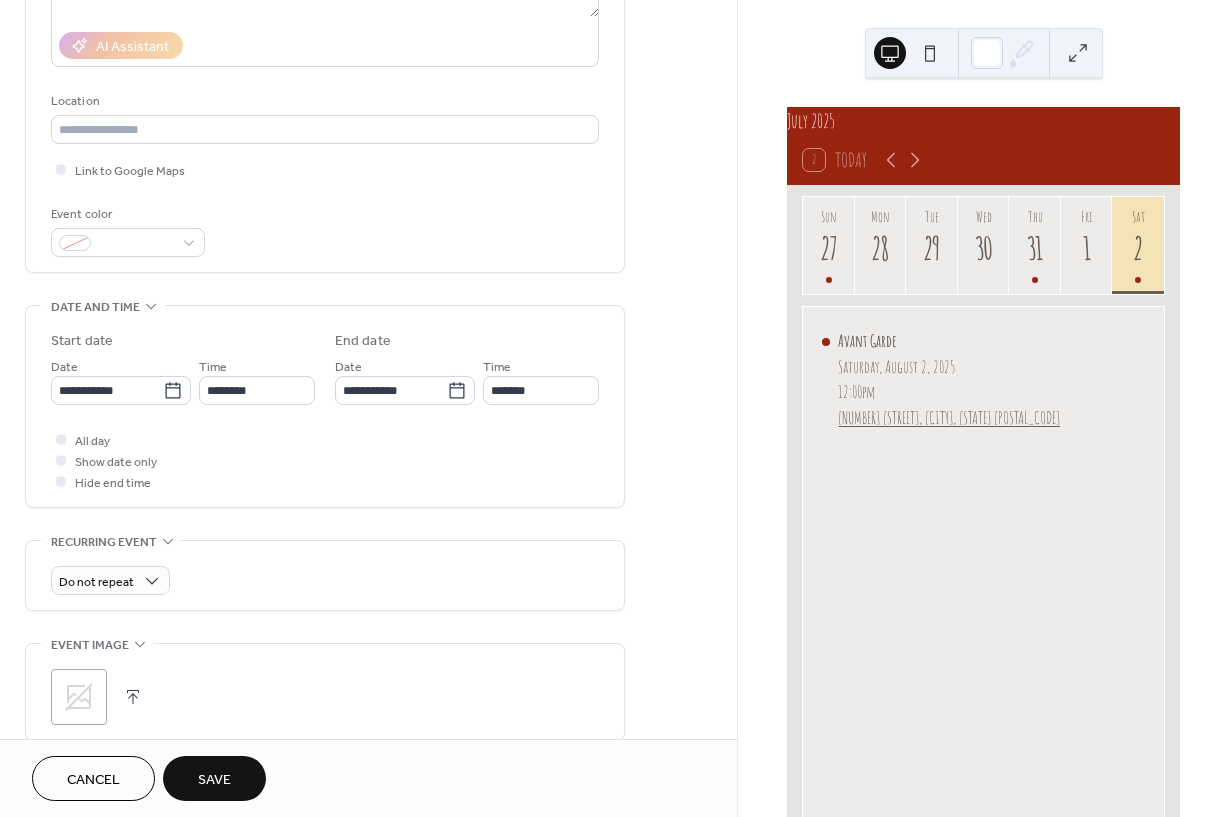 scroll, scrollTop: 351, scrollLeft: 0, axis: vertical 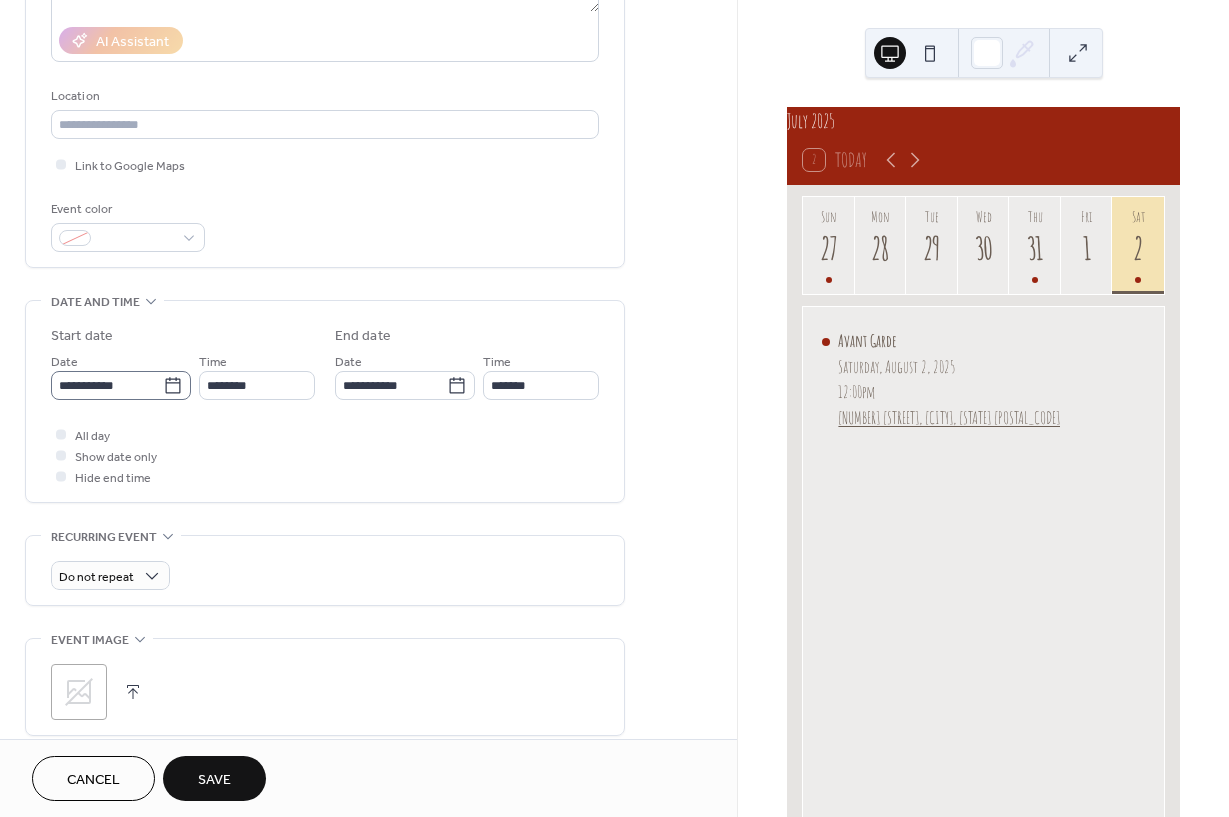 type on "**********" 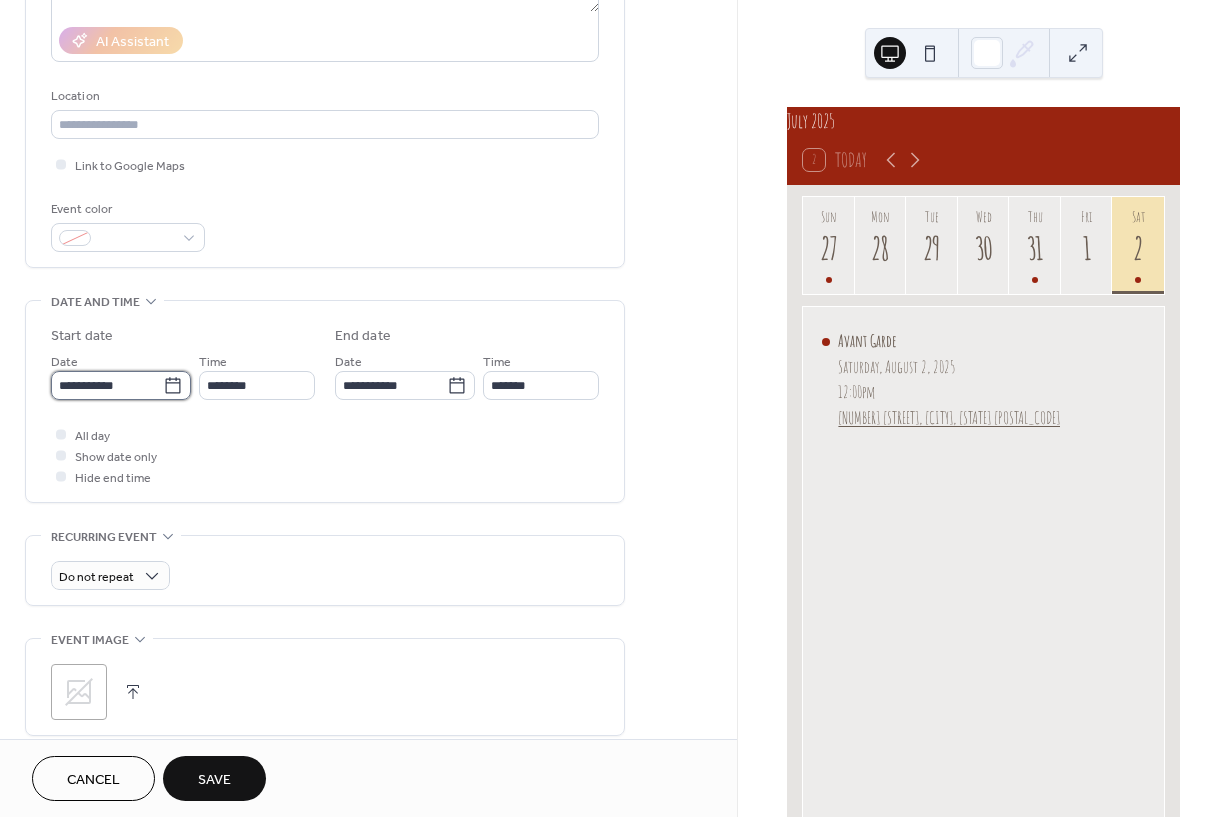 click on "**********" at bounding box center (107, 385) 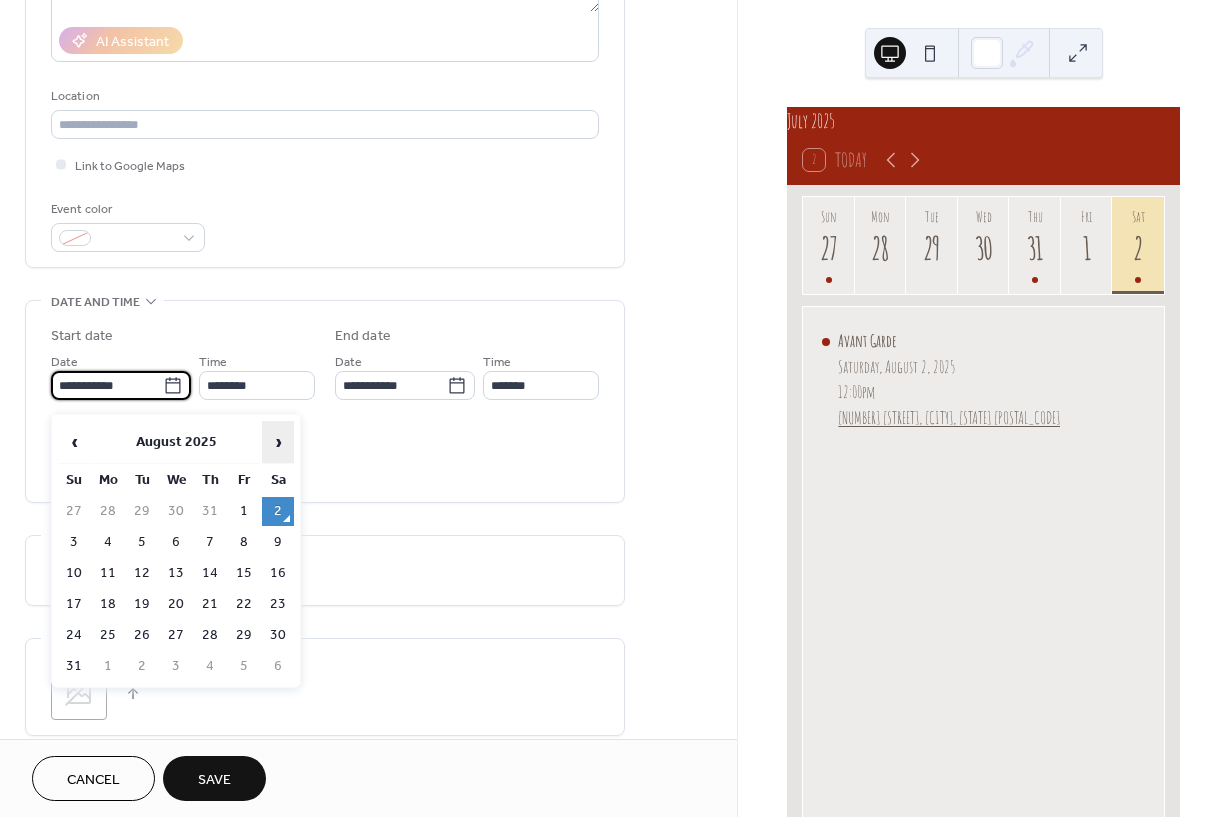 click on "›" at bounding box center [278, 442] 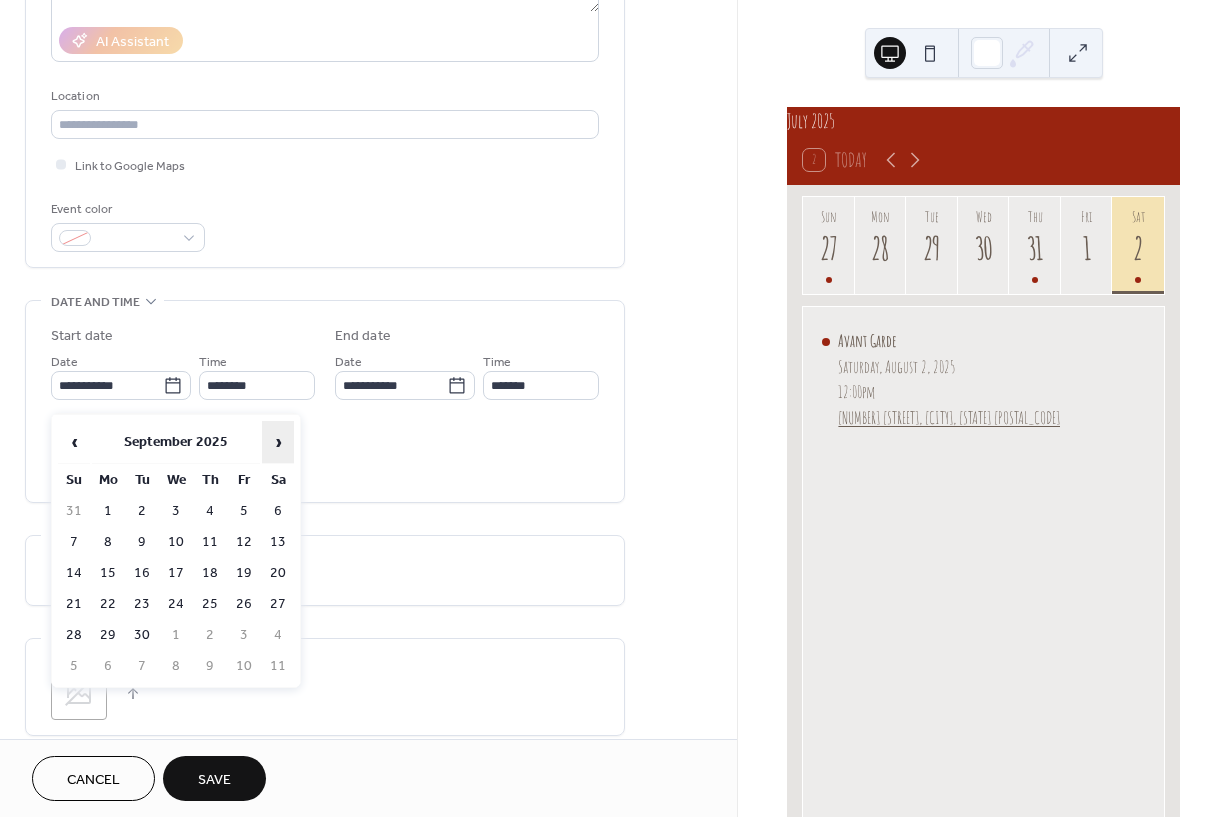 click on "›" at bounding box center (278, 442) 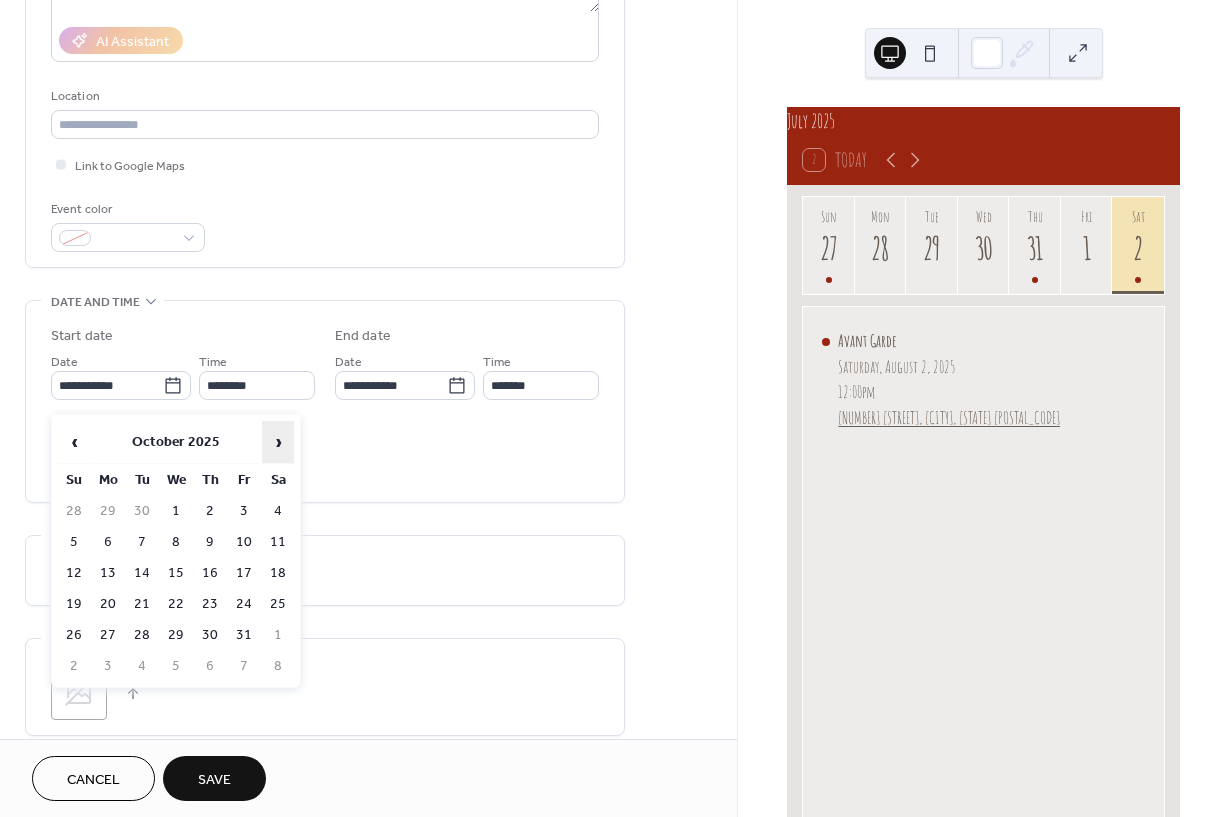 click on "›" at bounding box center (278, 442) 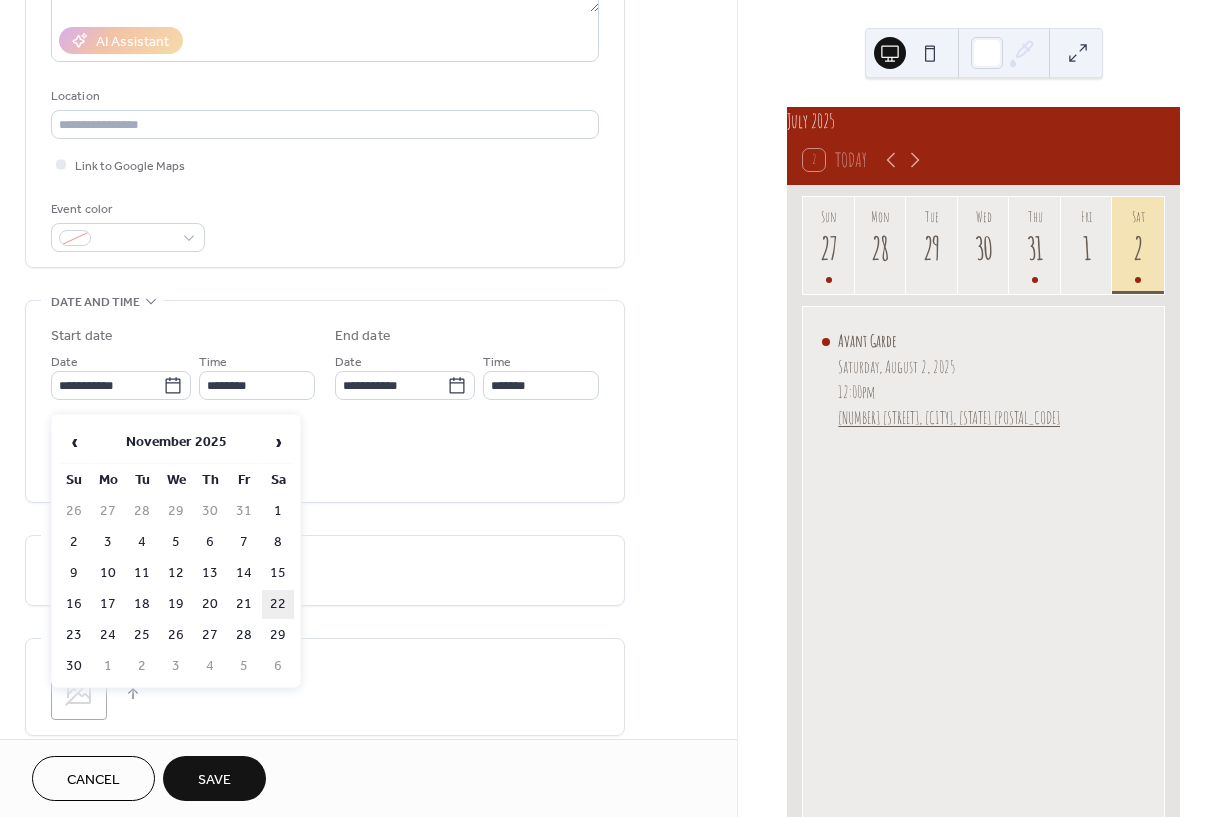 click on "22" at bounding box center (278, 604) 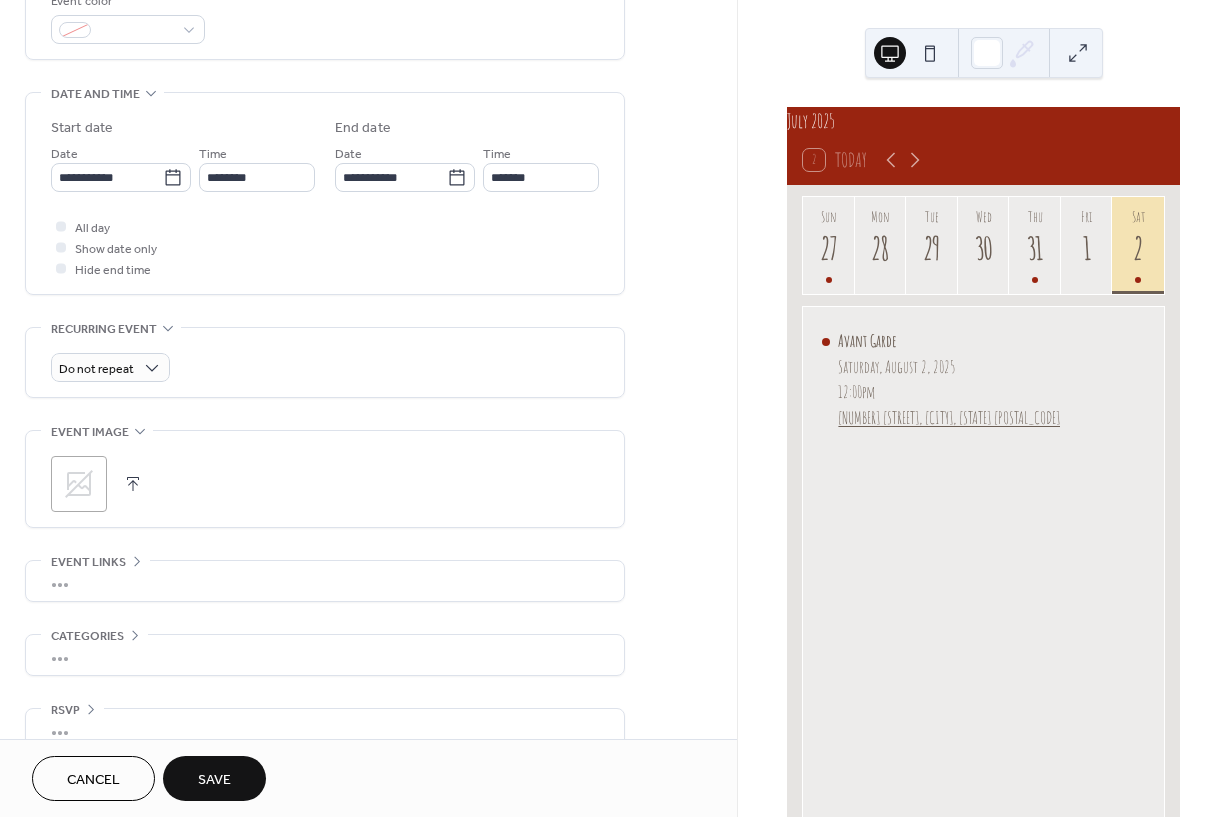 scroll, scrollTop: 561, scrollLeft: 0, axis: vertical 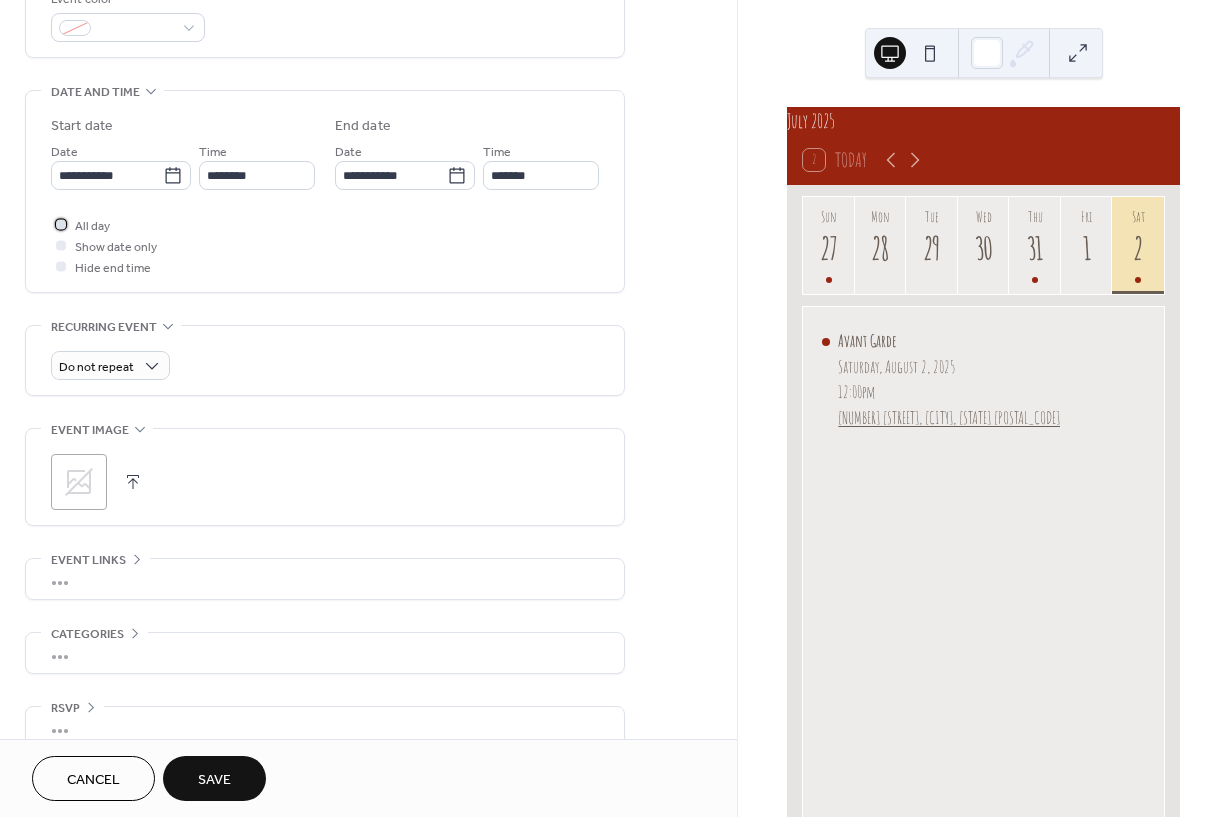 click at bounding box center (61, 224) 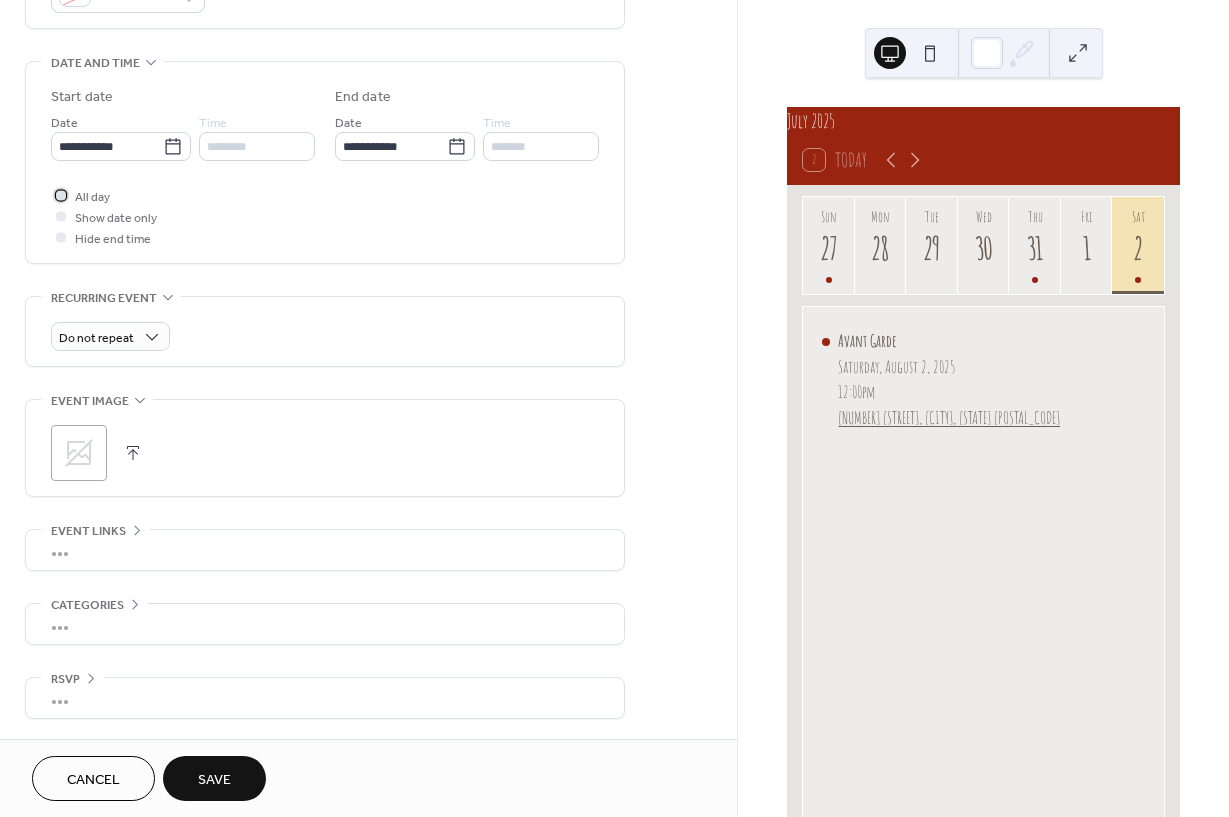 scroll, scrollTop: 603, scrollLeft: 0, axis: vertical 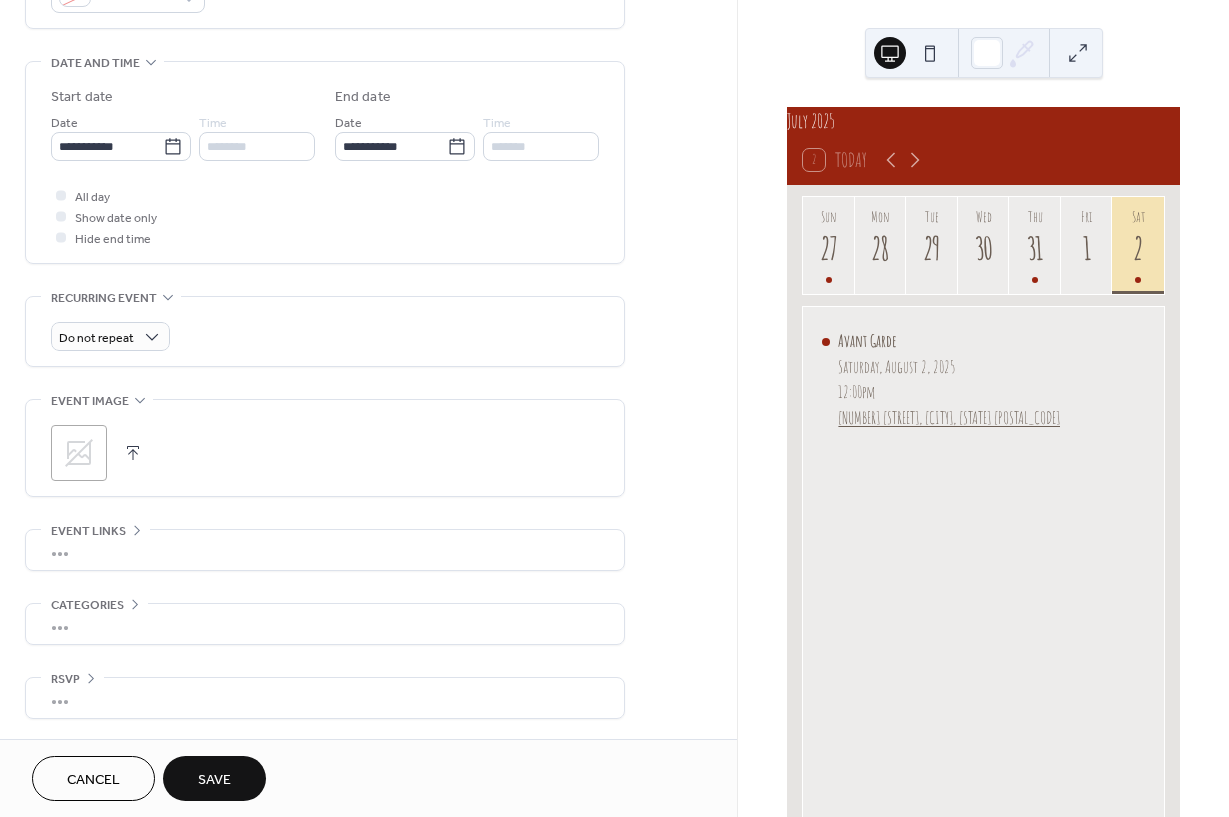 click on "Save" at bounding box center (214, 780) 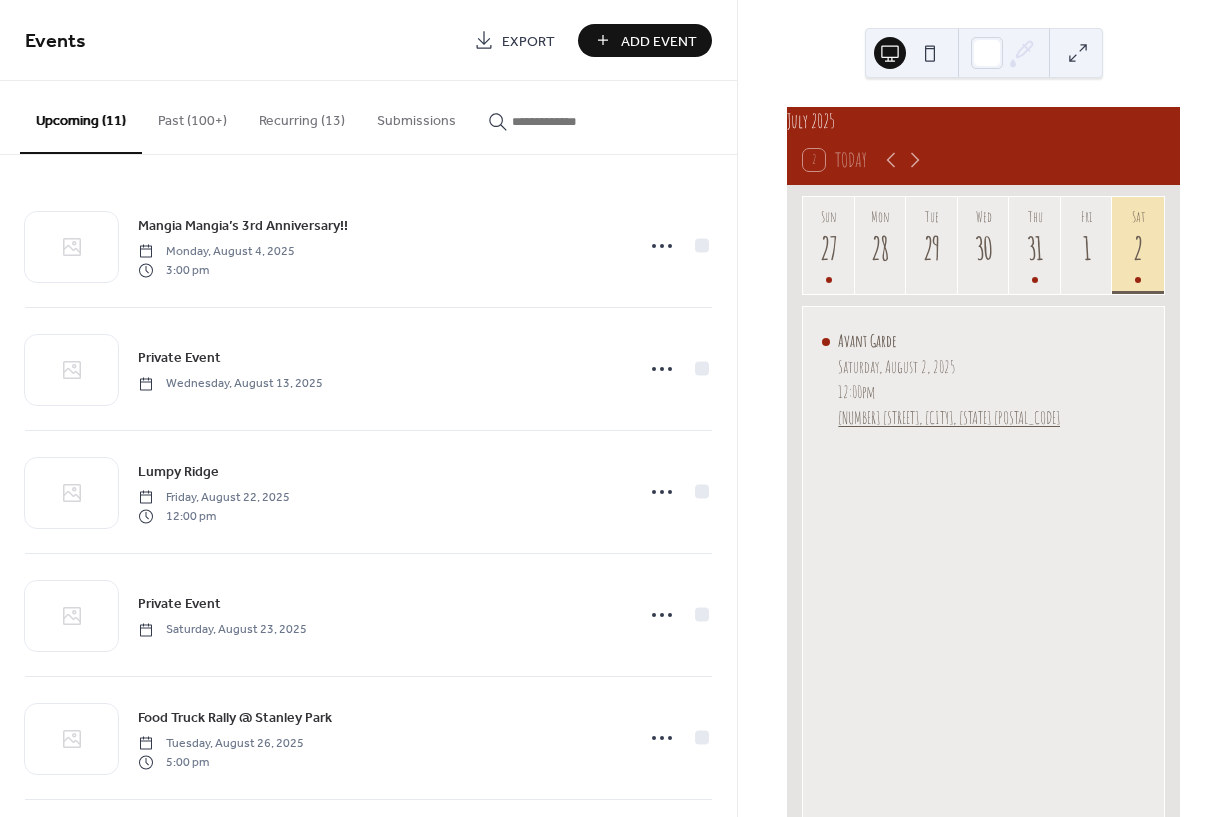 click on "Recurring (13)" at bounding box center [302, 116] 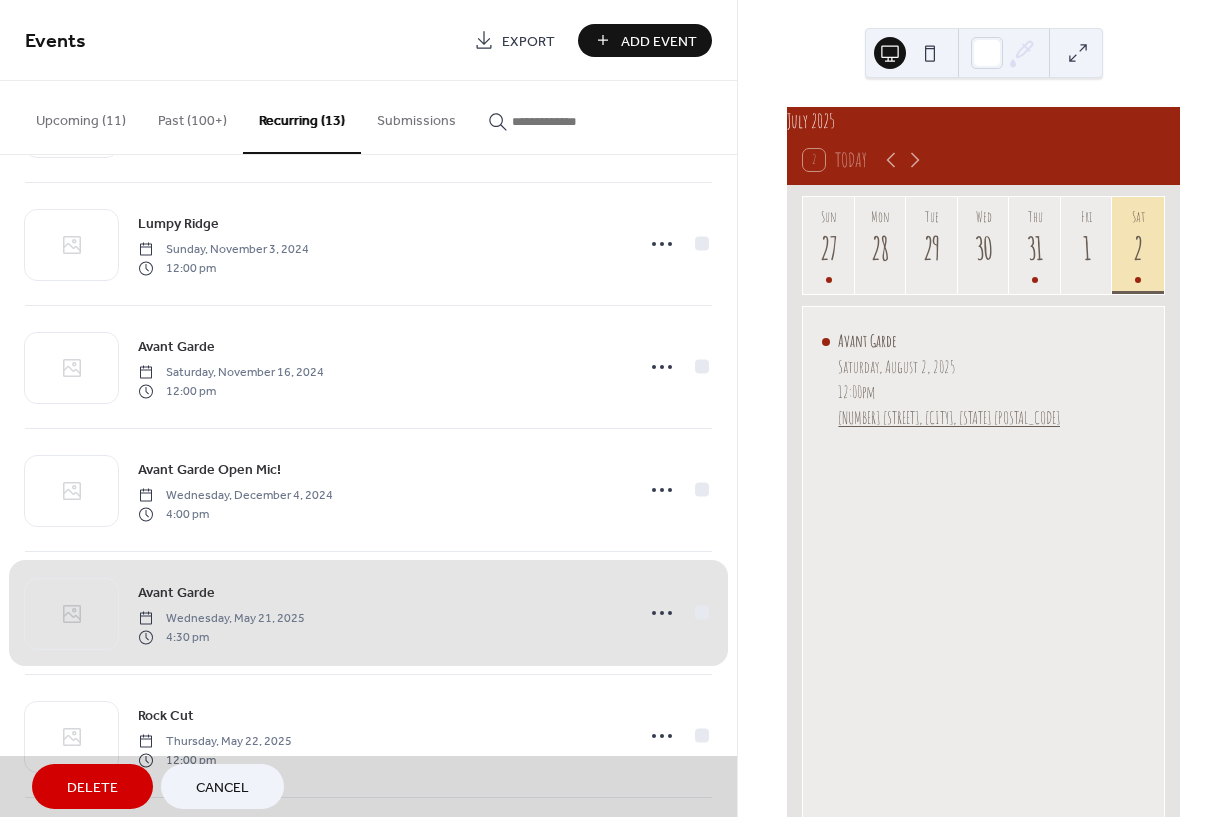 scroll, scrollTop: 844, scrollLeft: 0, axis: vertical 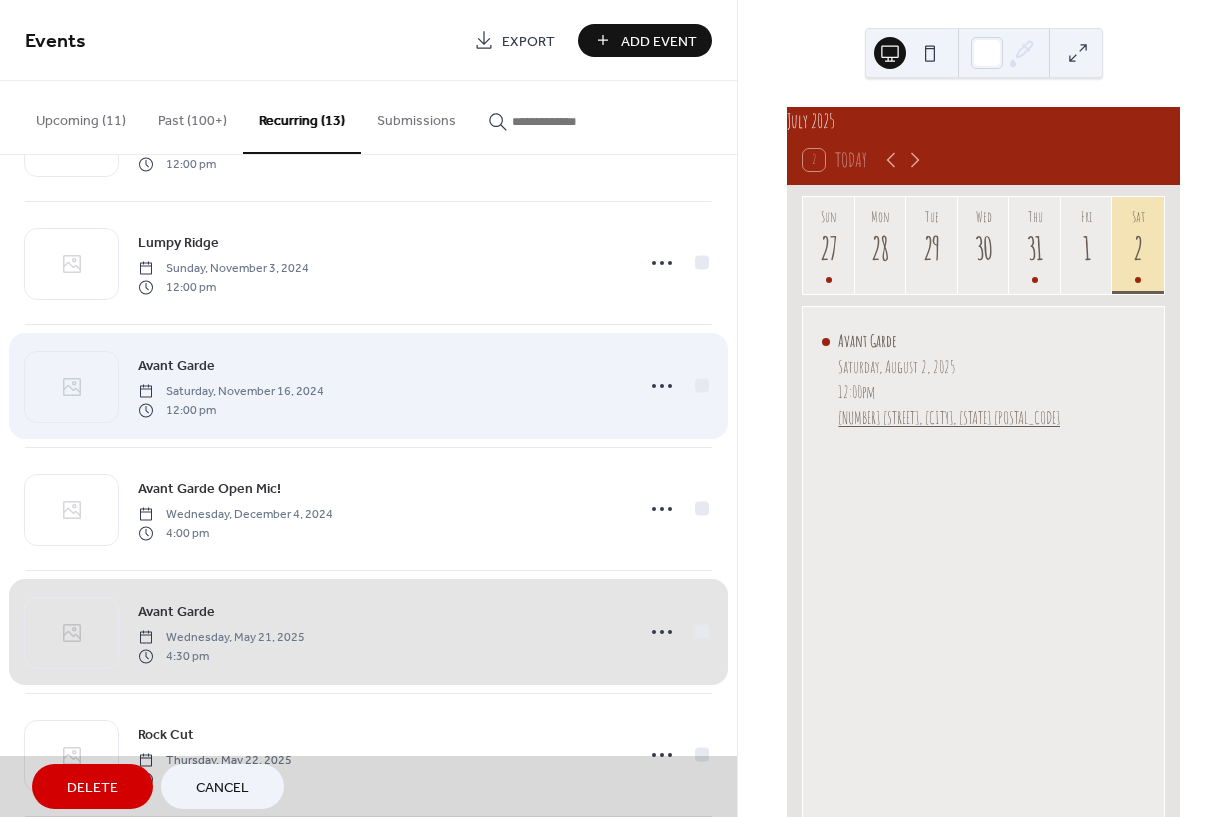 click on "Avant Garde Saturday, November 16, 2024 12:00 pm" at bounding box center [368, 386] 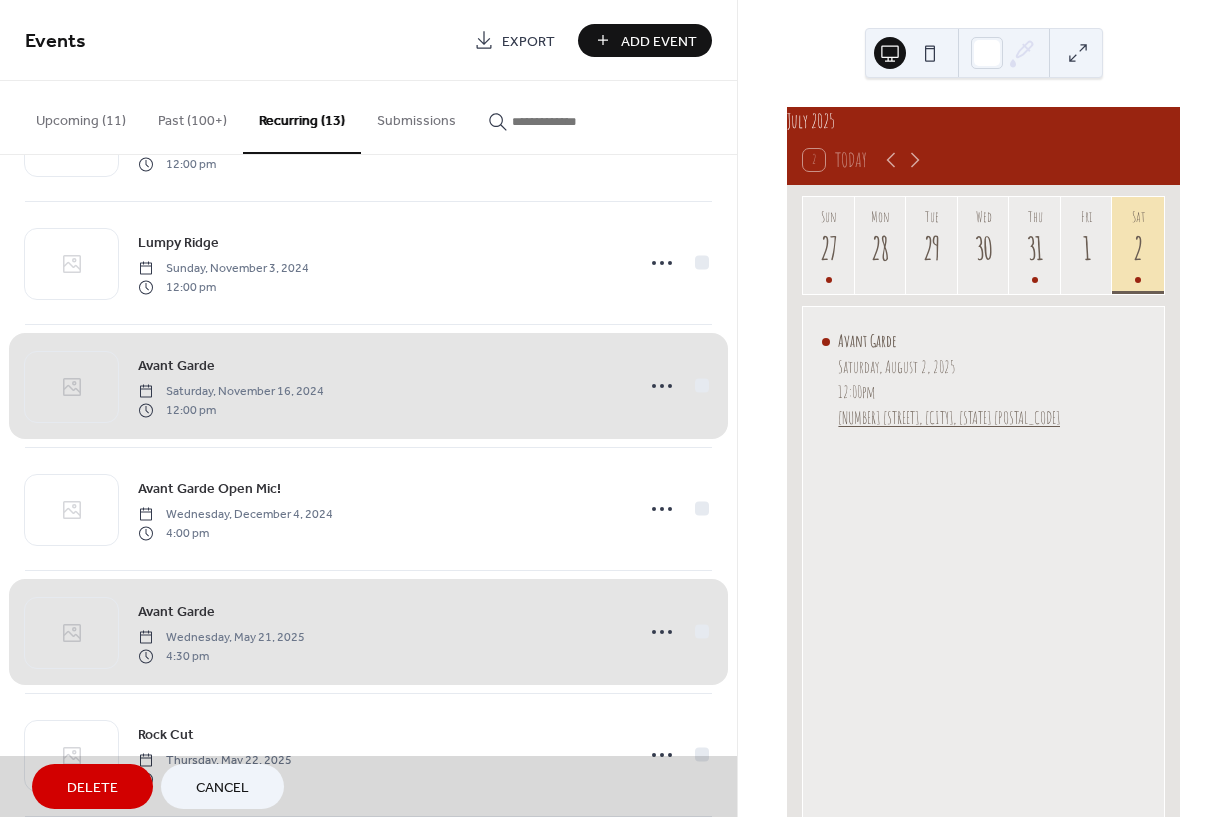 click on "Avant Garde Saturday, November 16, 2024 12:00 pm" at bounding box center [368, 386] 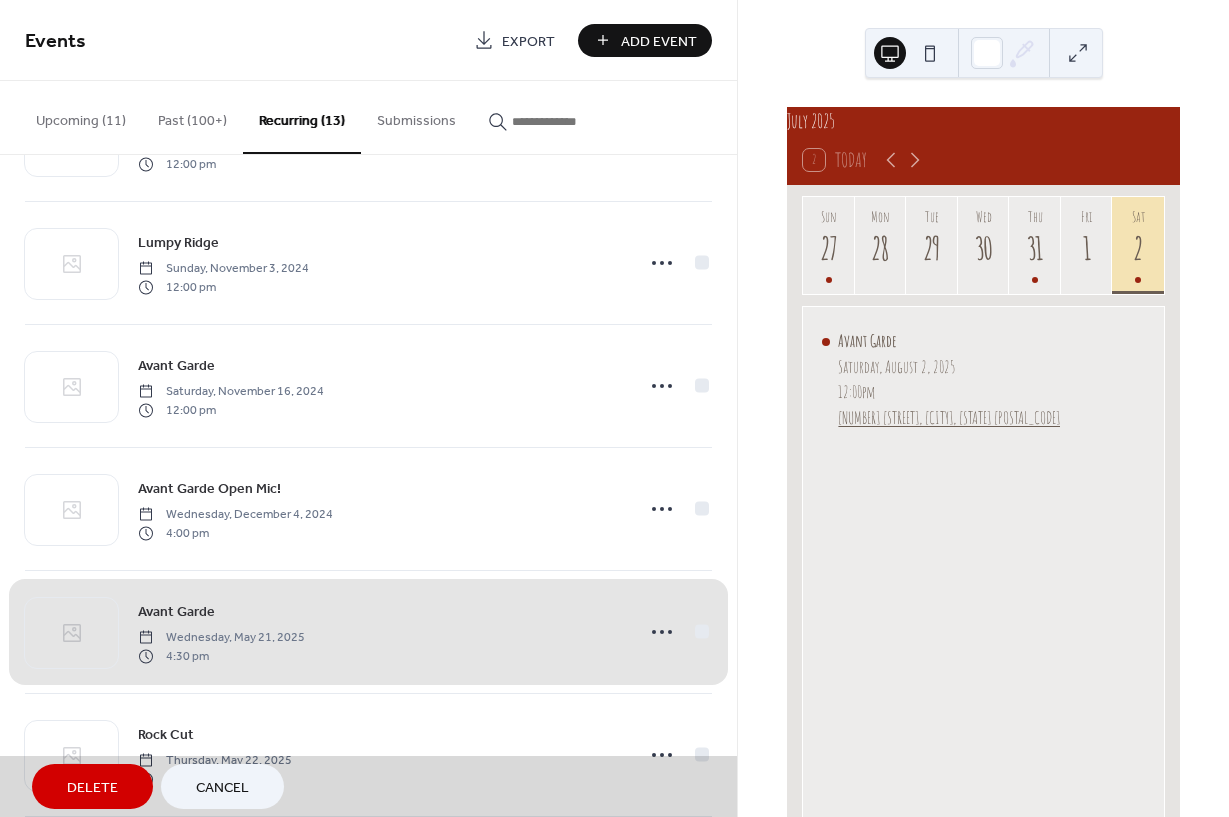 click on "Avant Garde Wednesday, May 21, 2025 4:30 pm" at bounding box center [368, 632] 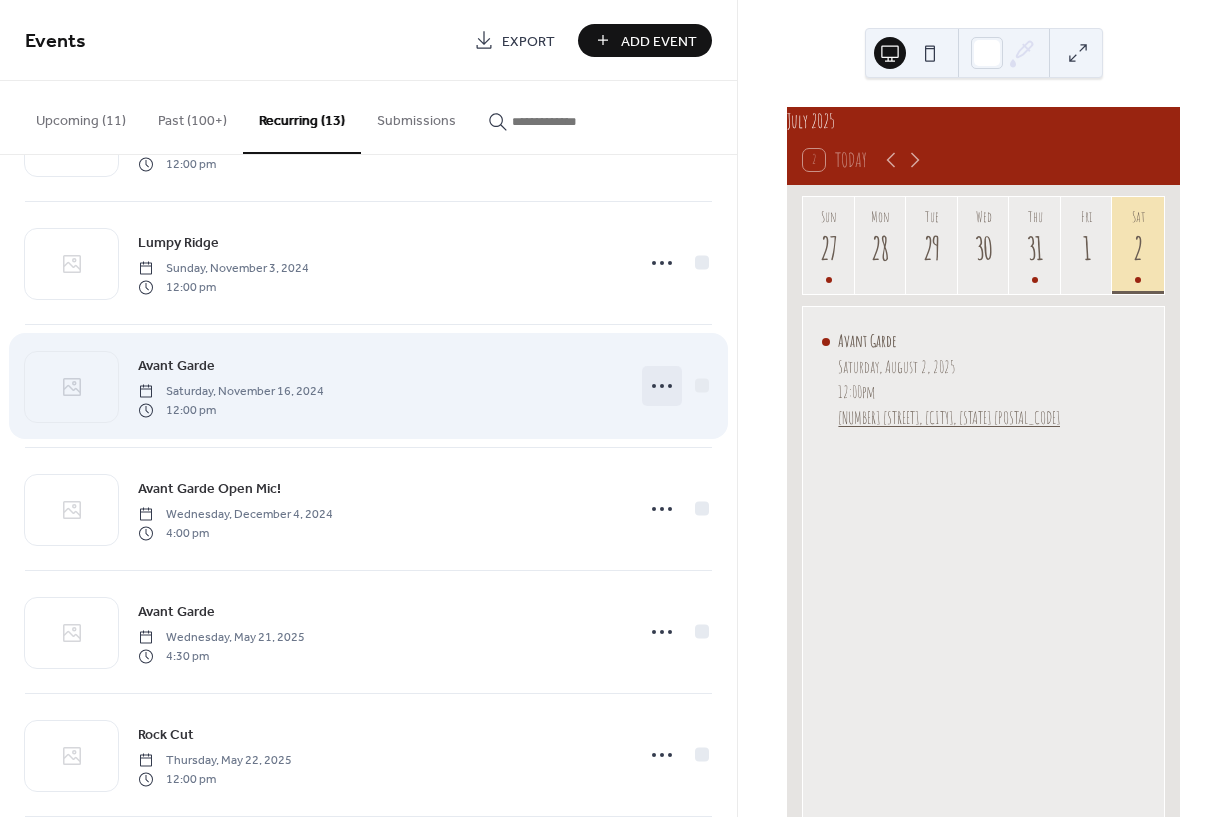 click 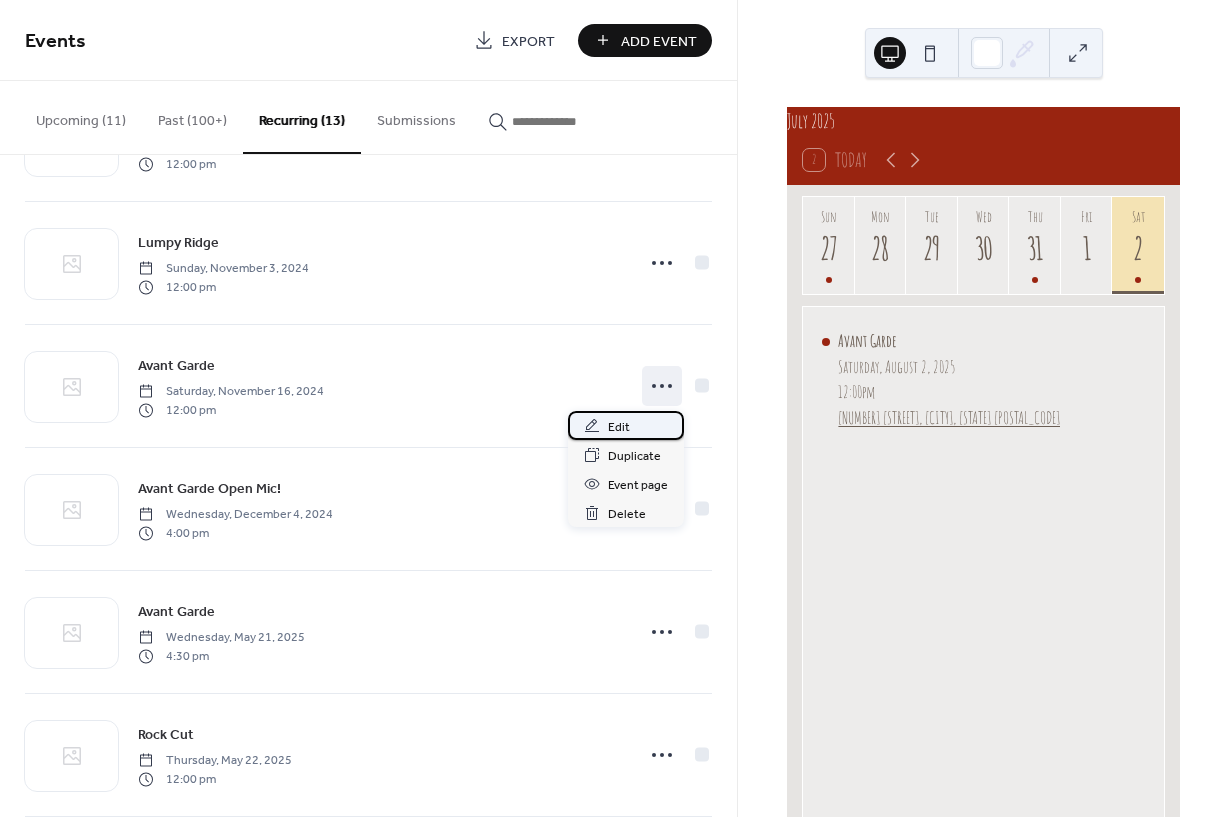 click on "Edit" at bounding box center (626, 425) 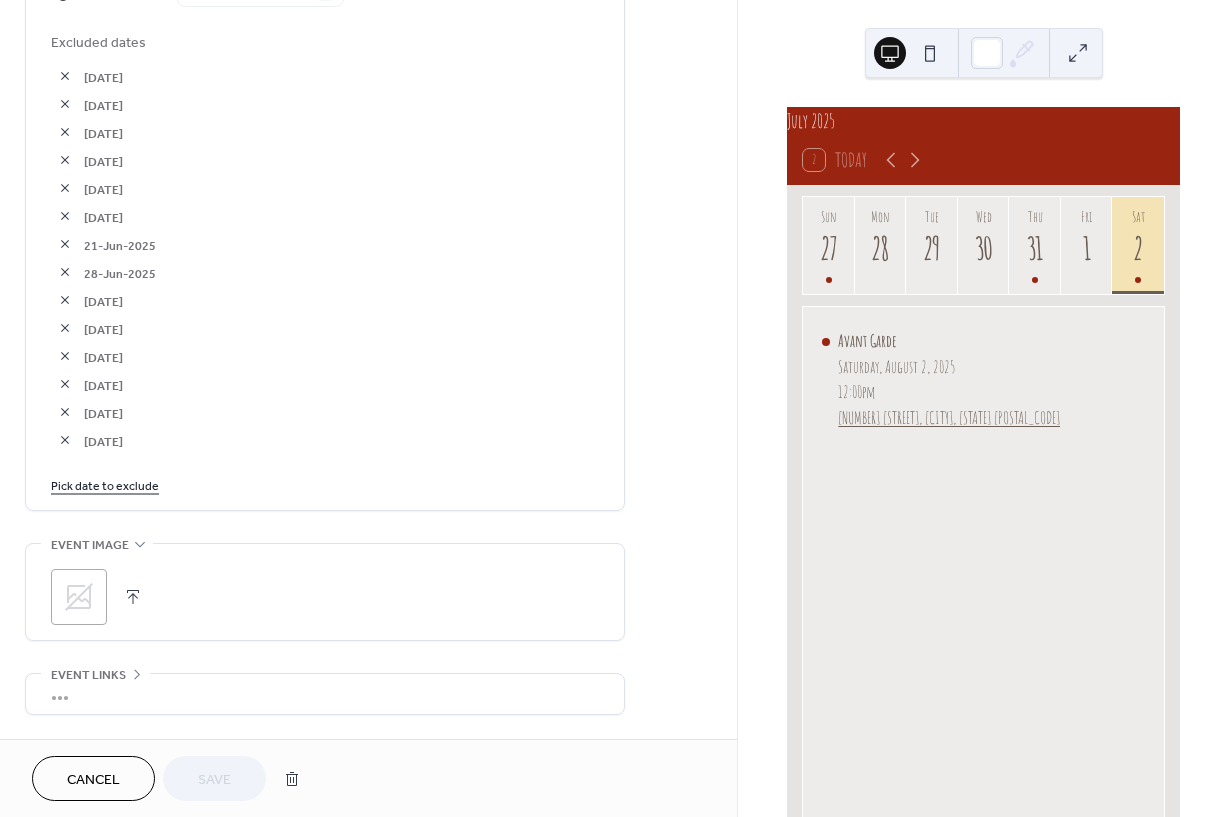 scroll, scrollTop: 1226, scrollLeft: 0, axis: vertical 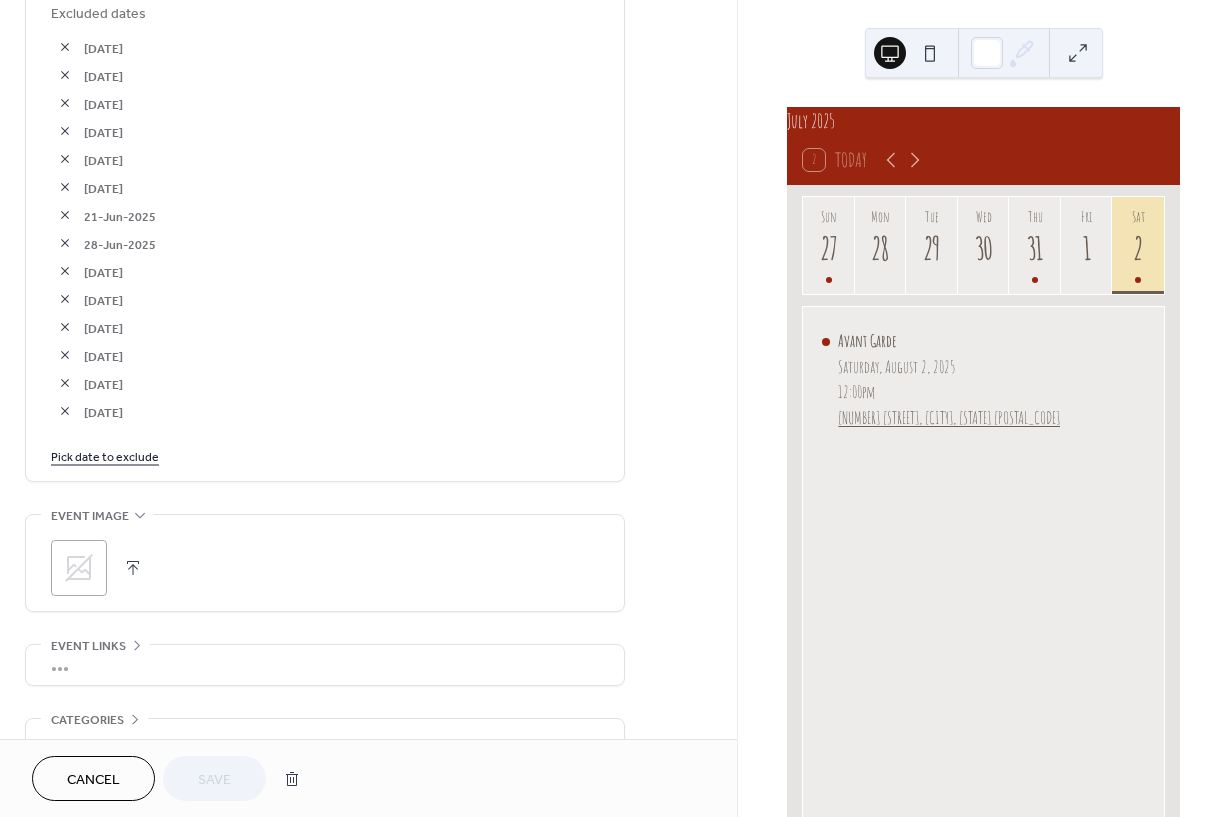 click on "Pick date to exclude" at bounding box center (105, 455) 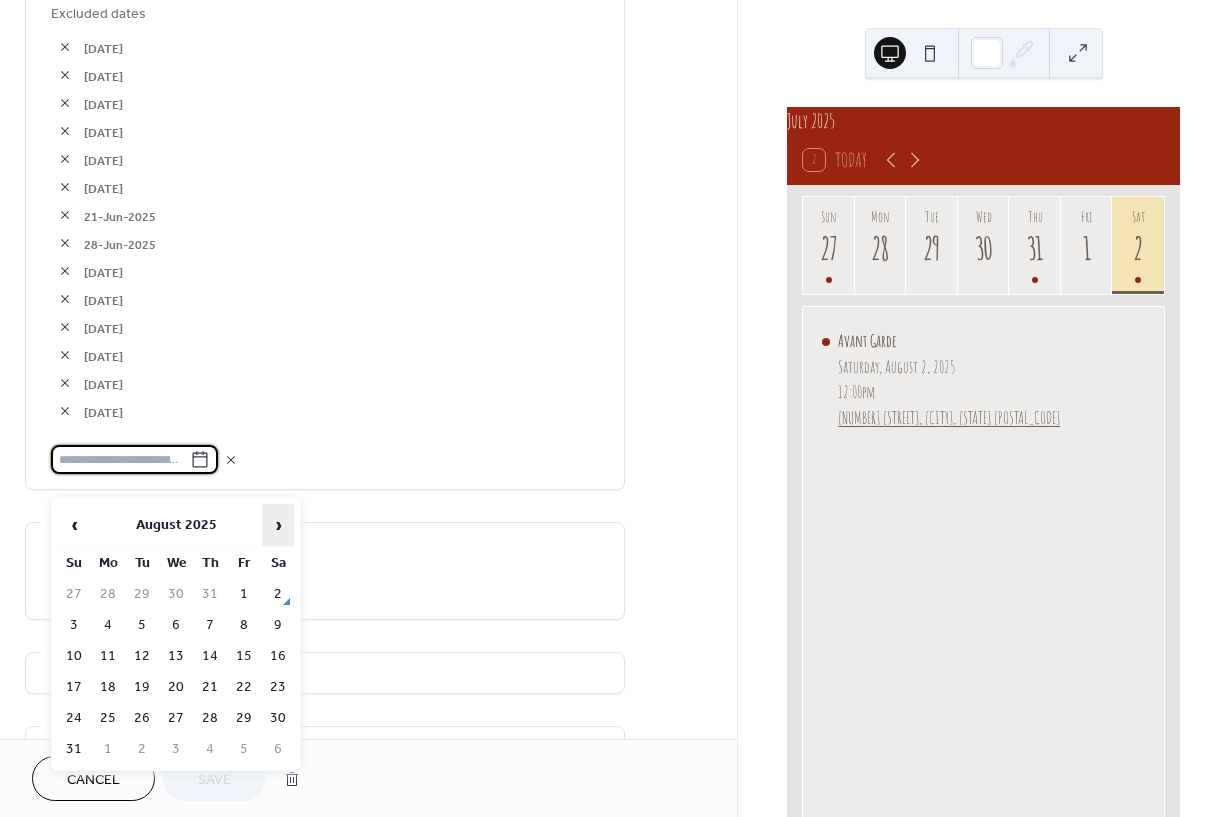 click on "›" at bounding box center [278, 525] 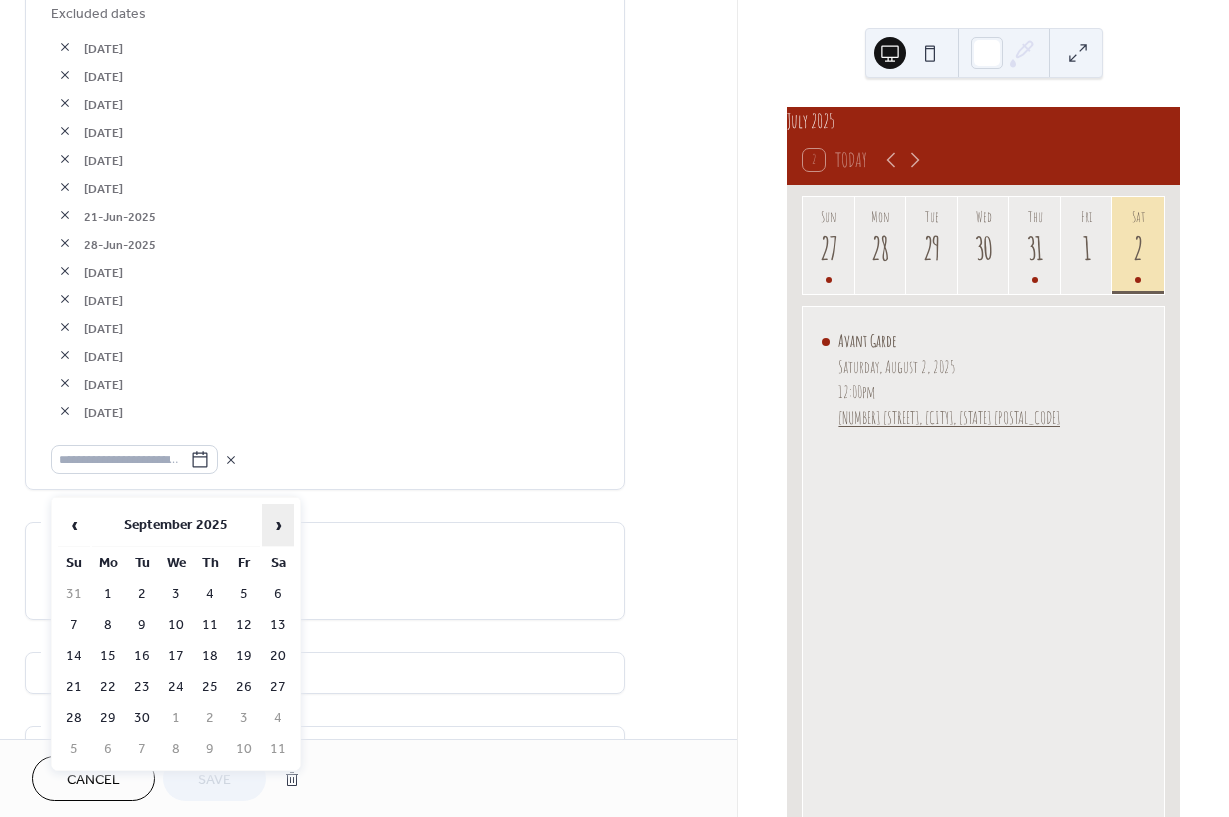 click on "›" at bounding box center [278, 525] 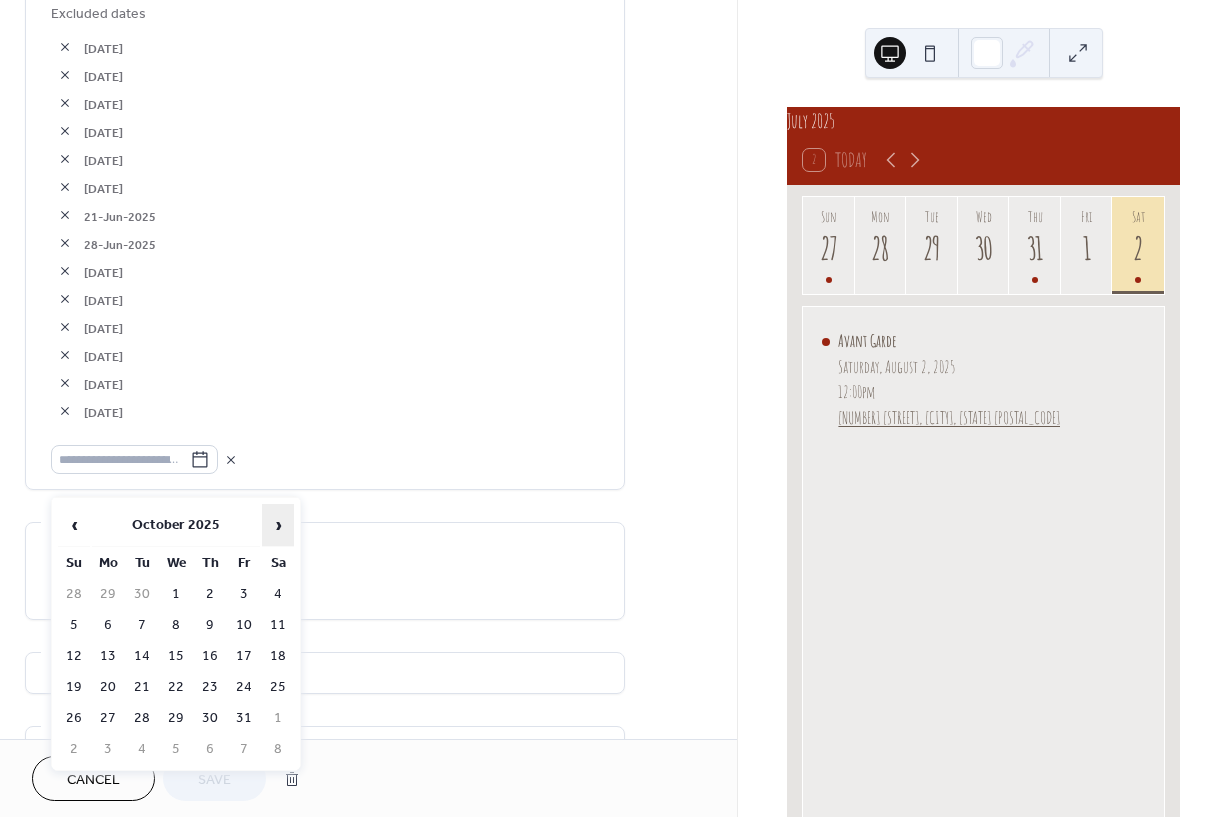 click on "›" at bounding box center (278, 525) 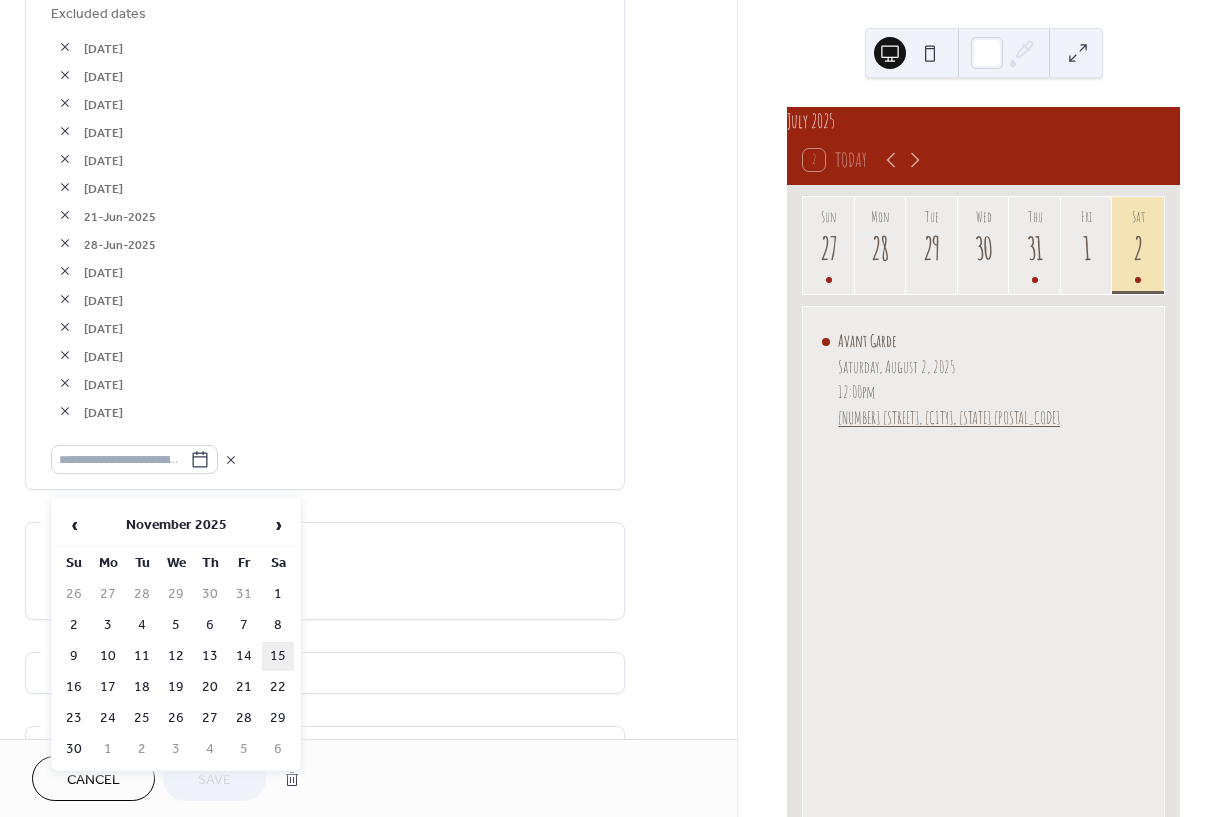click on "15" at bounding box center (278, 656) 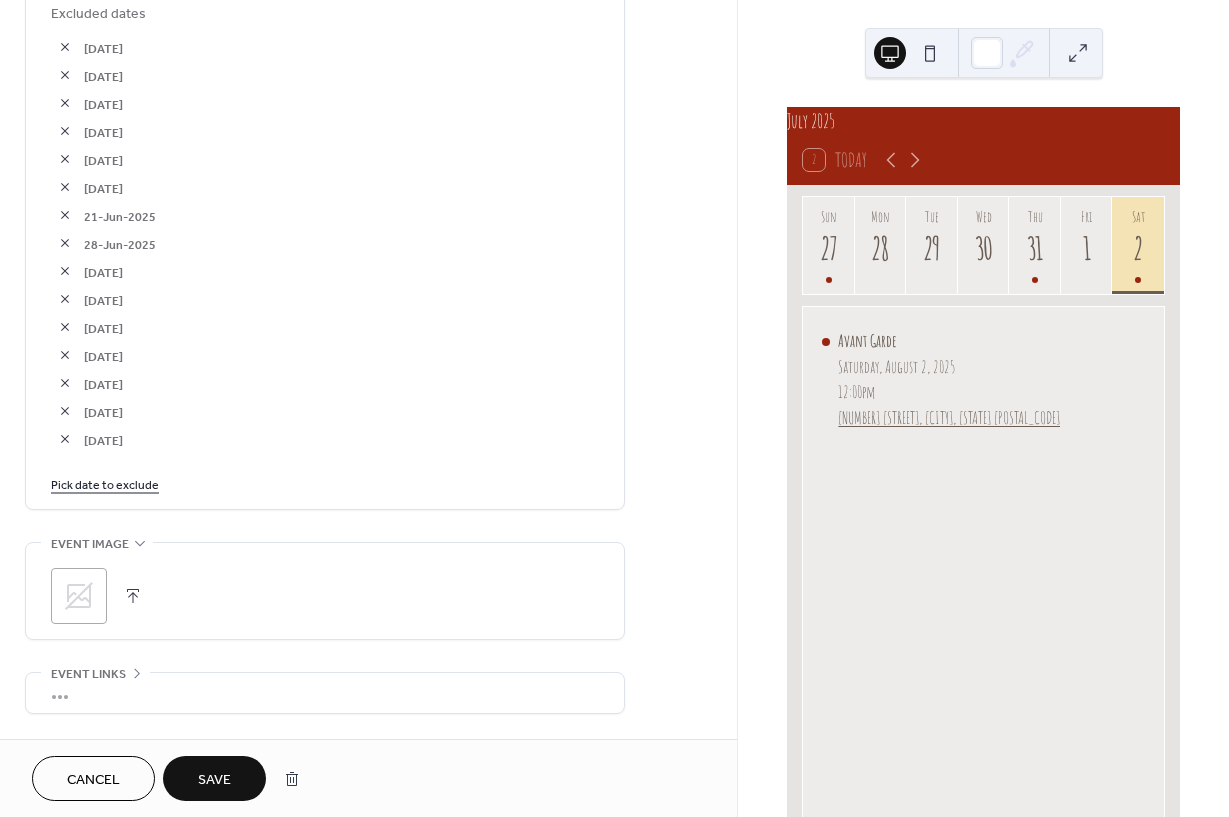 click on "Save" at bounding box center (214, 780) 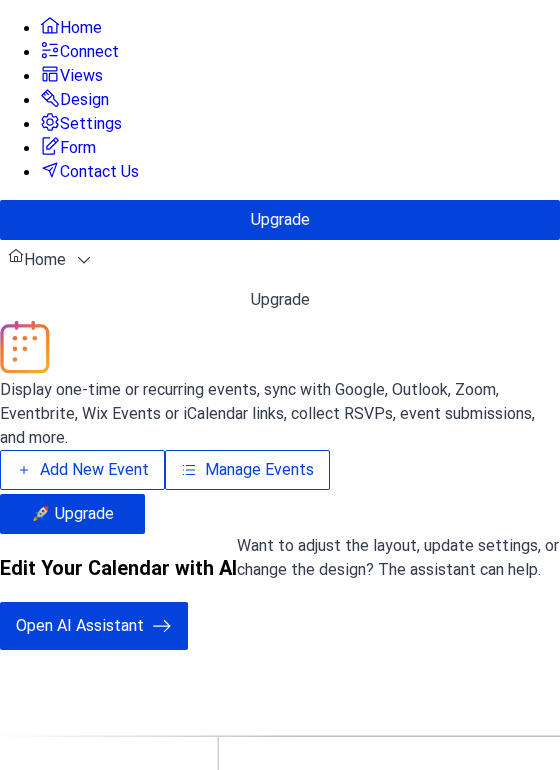 scroll, scrollTop: 0, scrollLeft: 0, axis: both 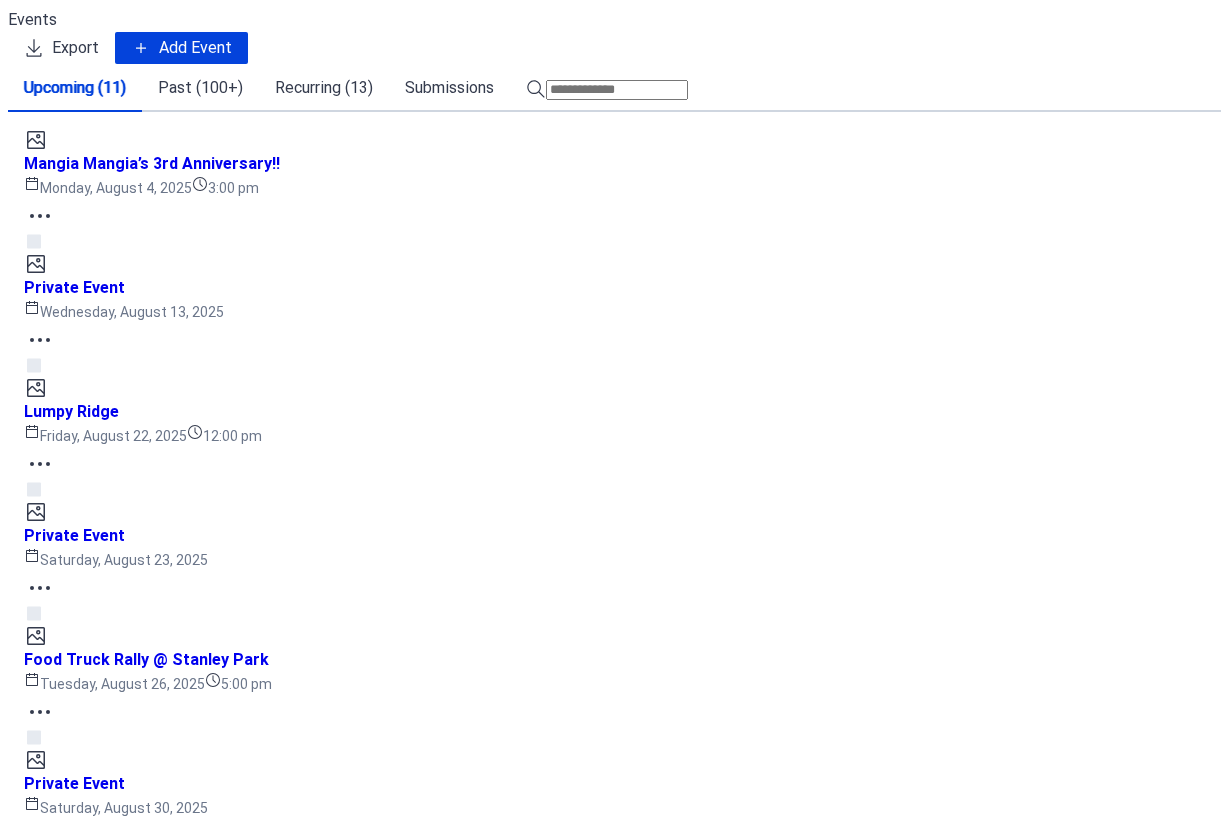 click on "Cancel" at bounding box center (136, 1528) 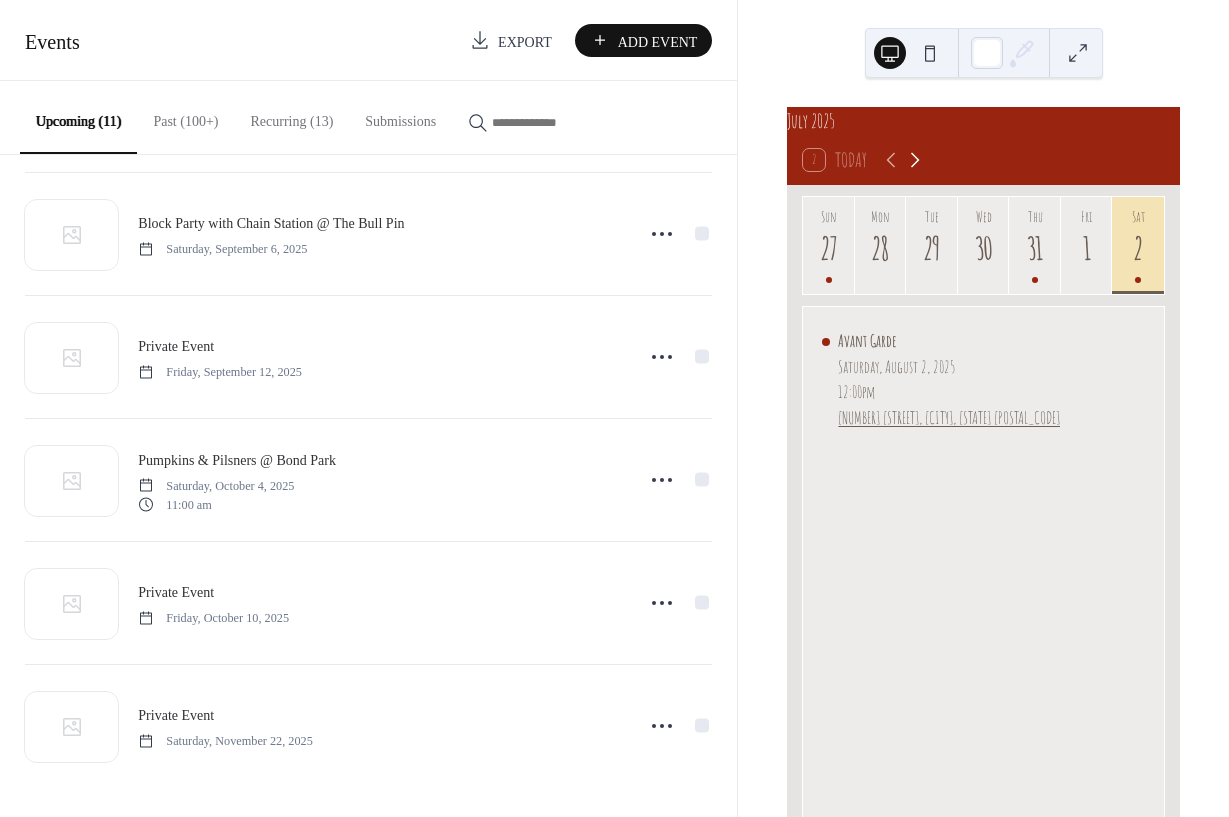 click 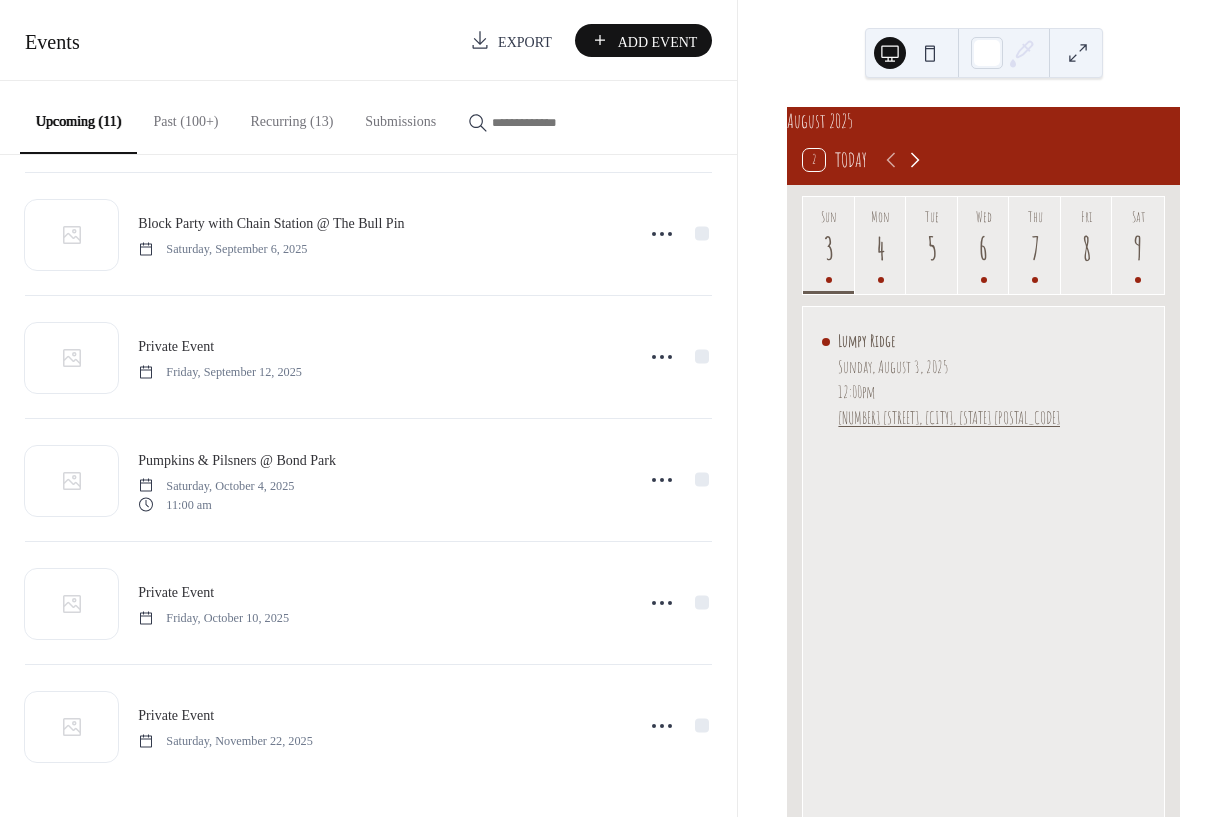 click 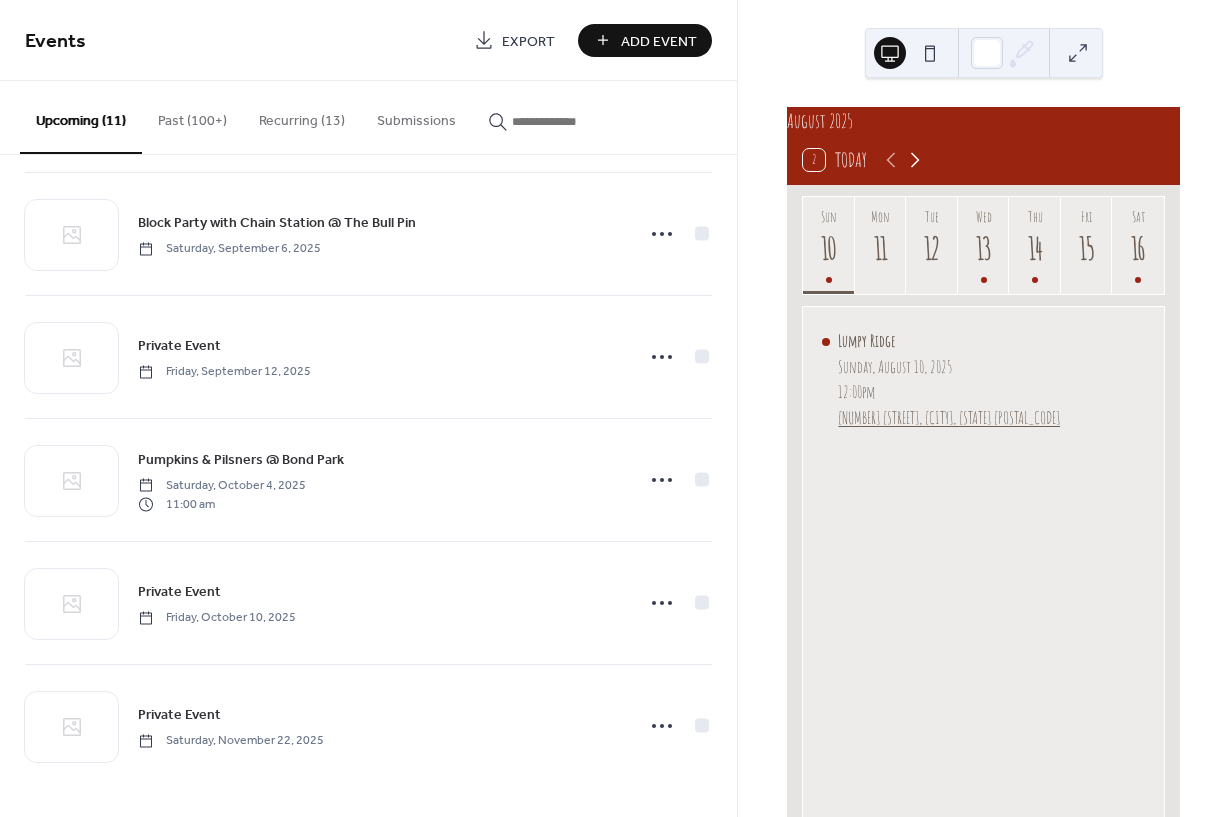 click 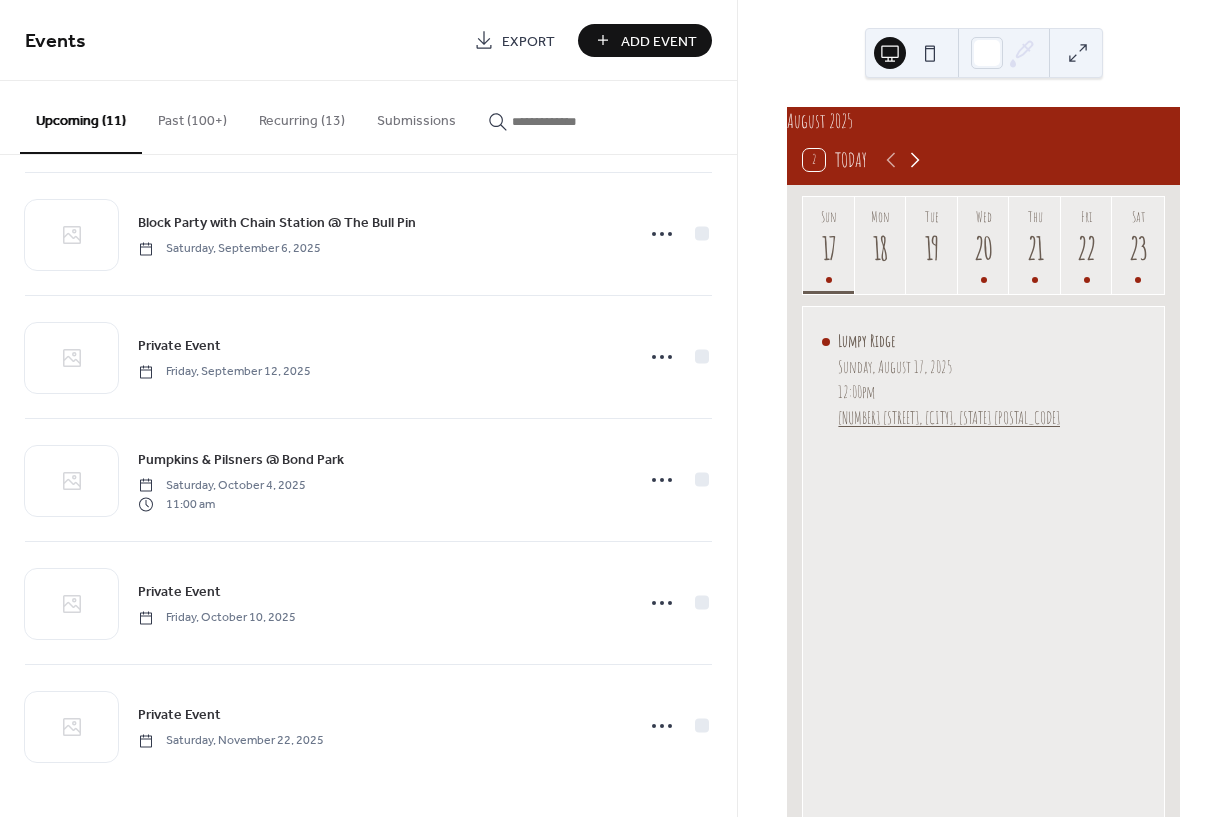 click 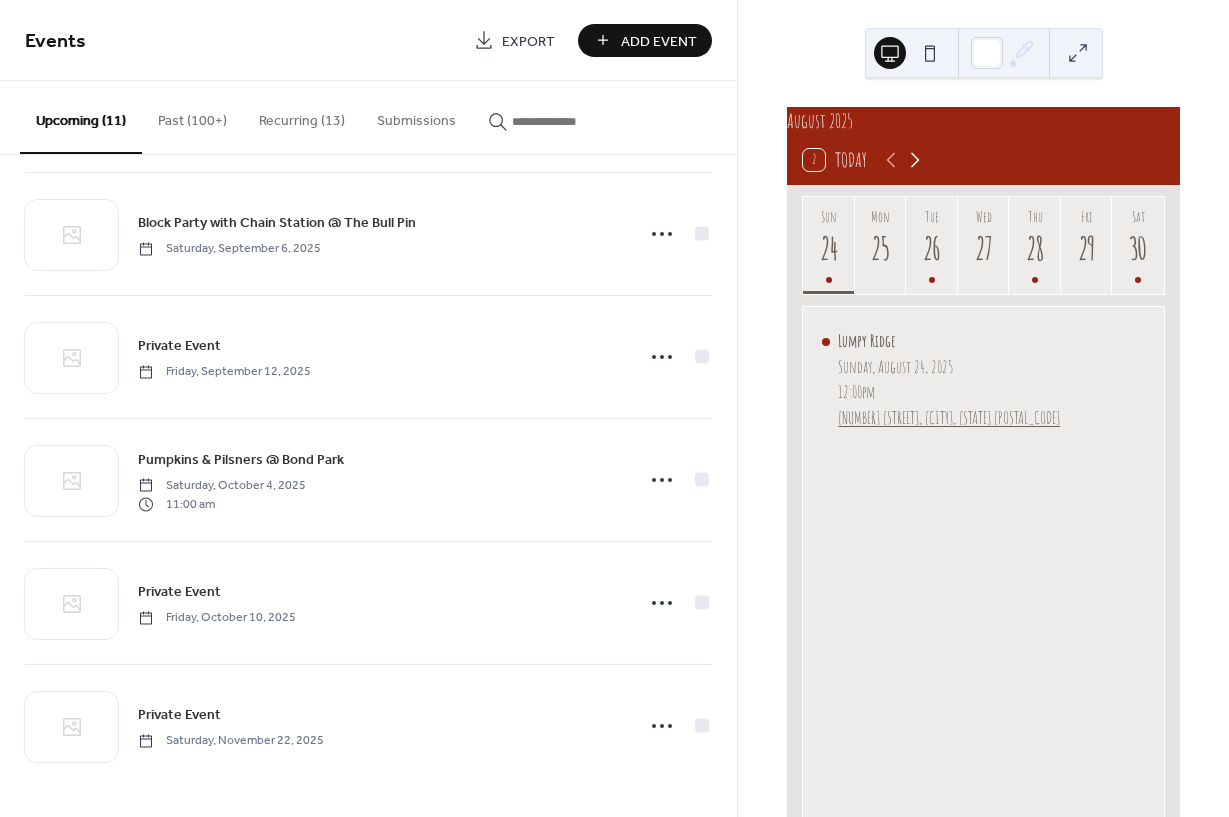 click 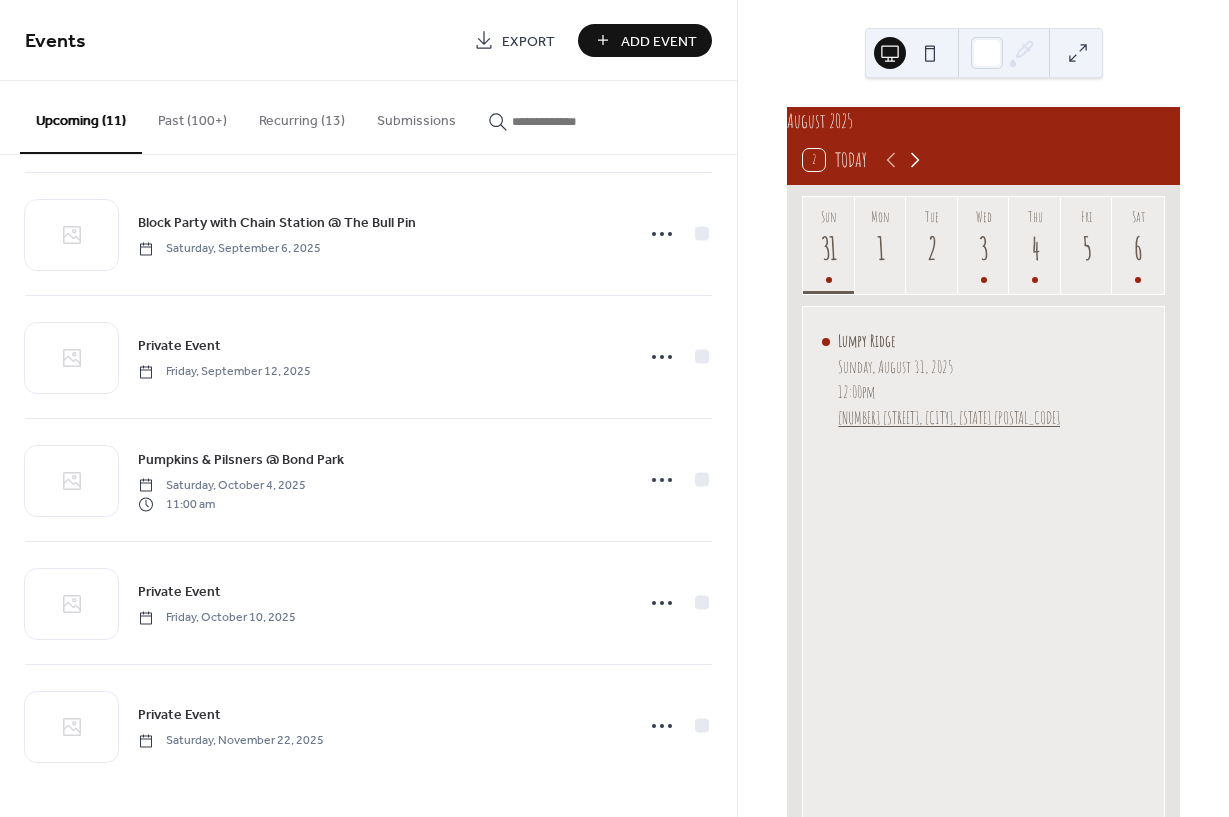 click 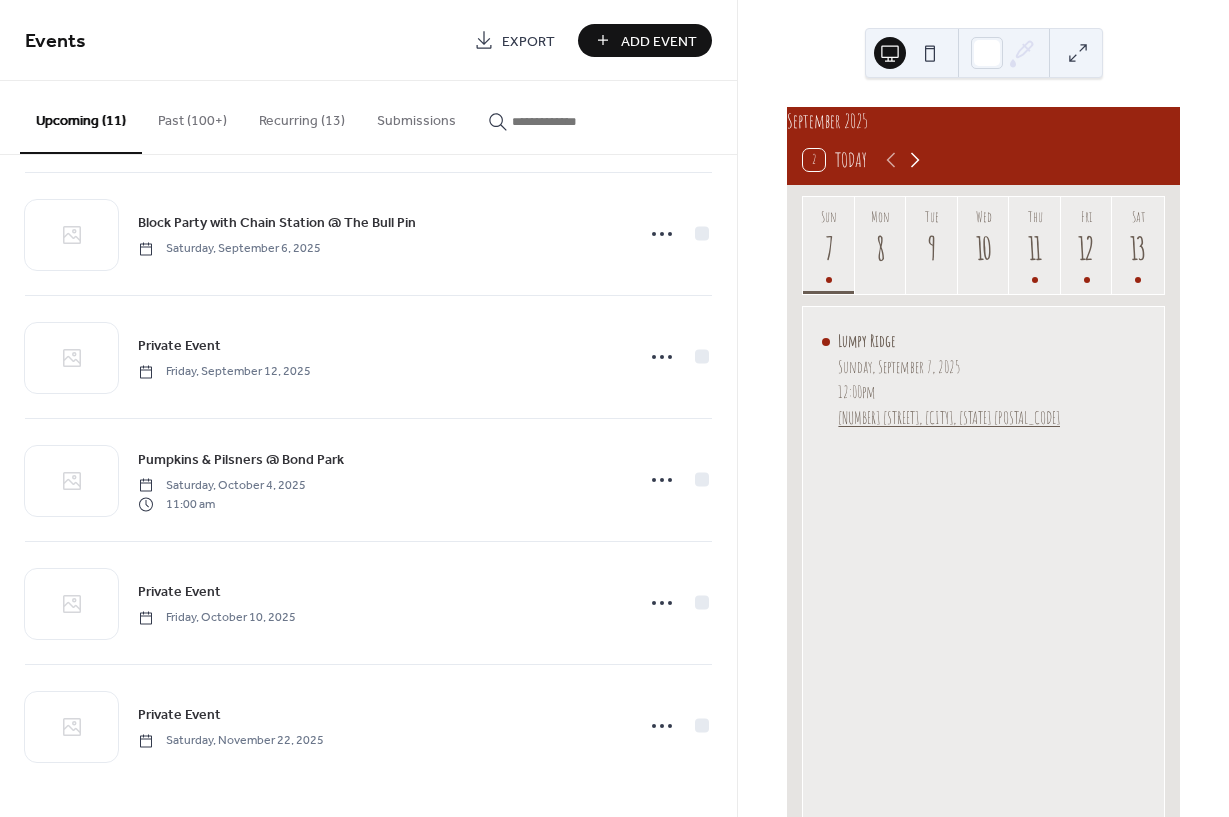 click 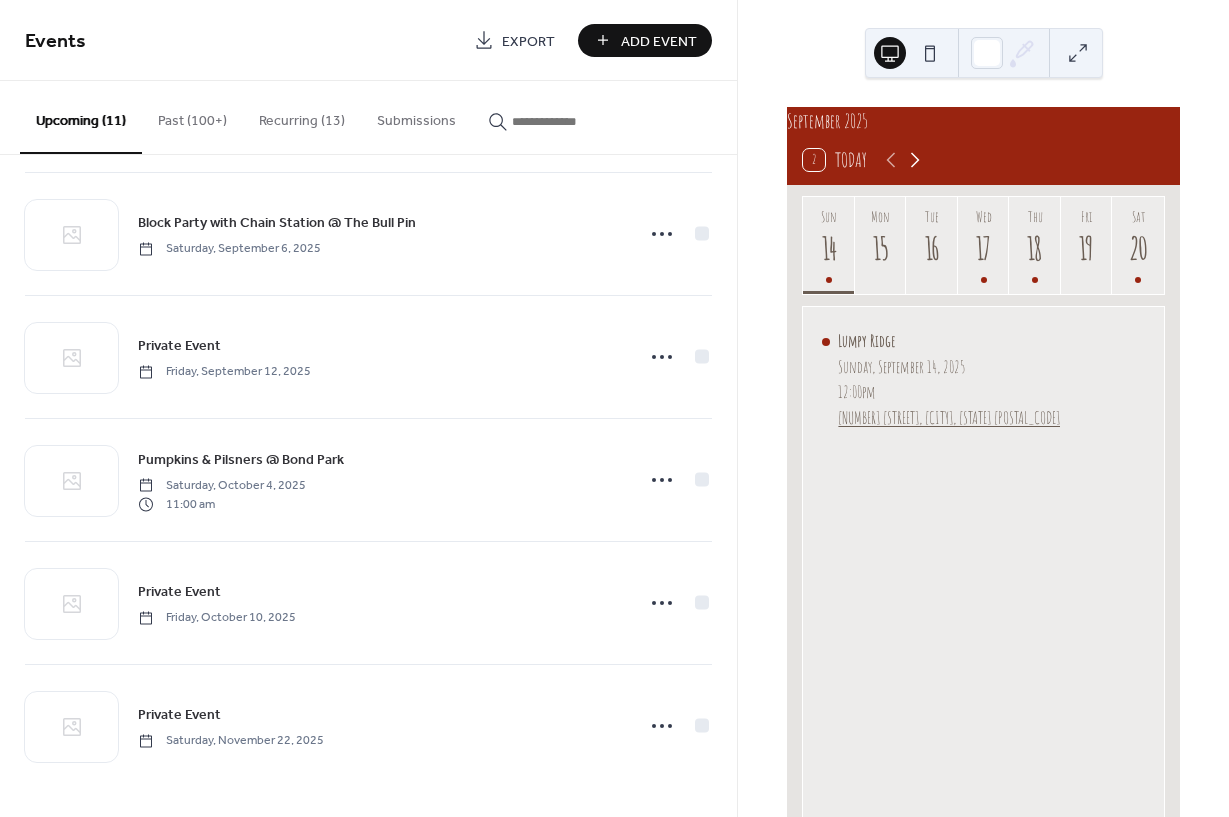 click 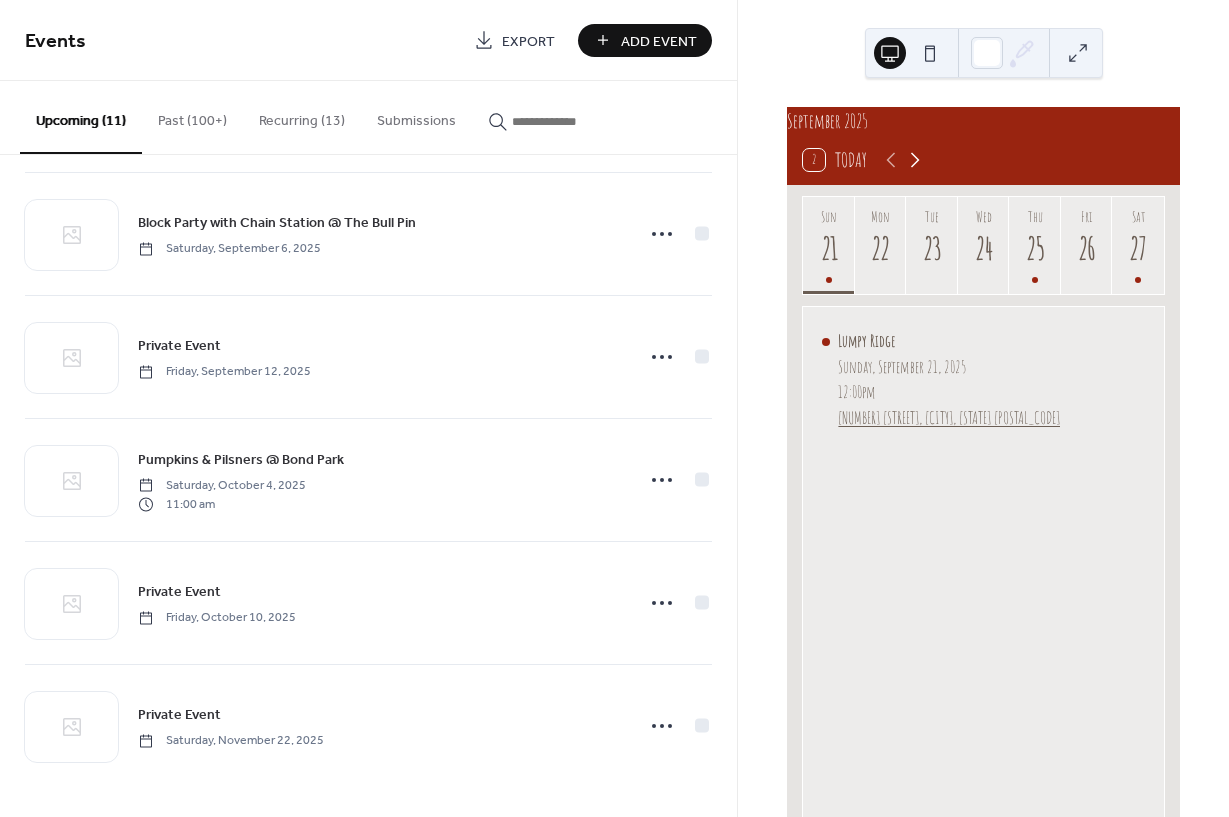 click 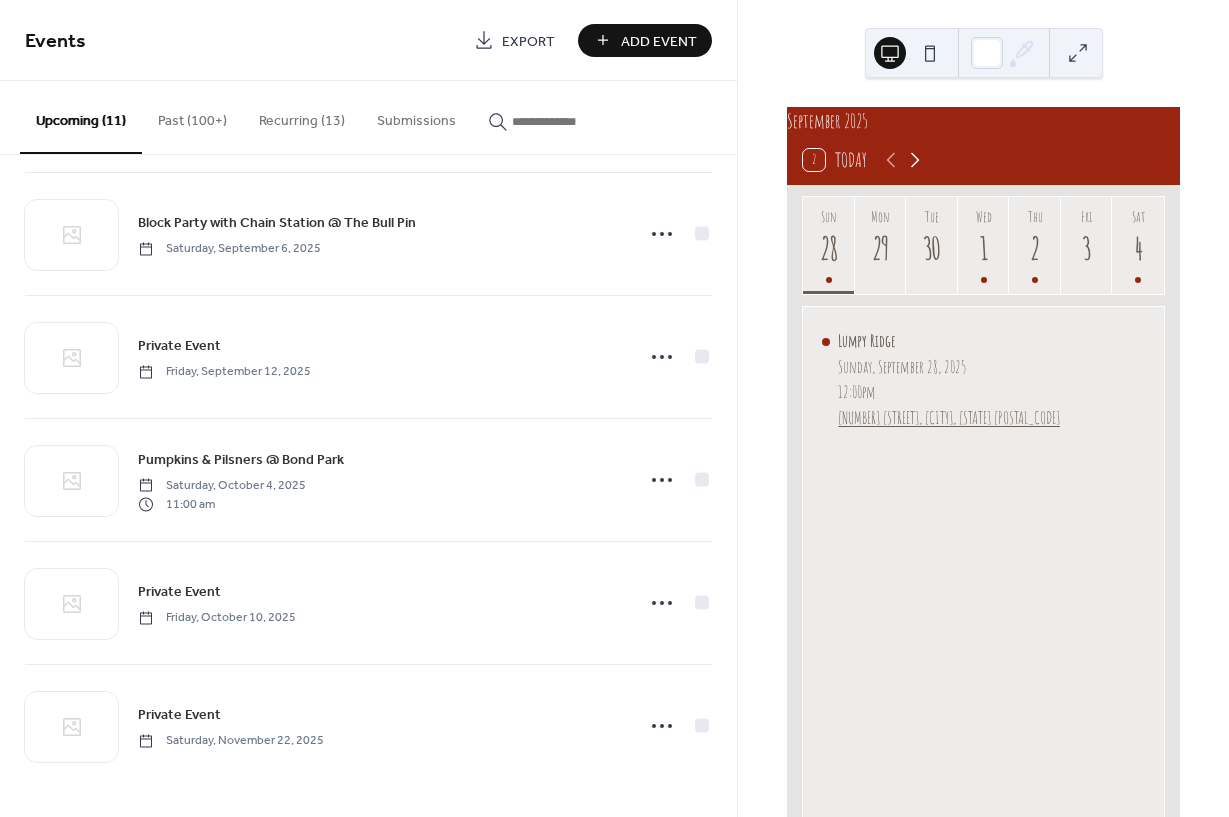click 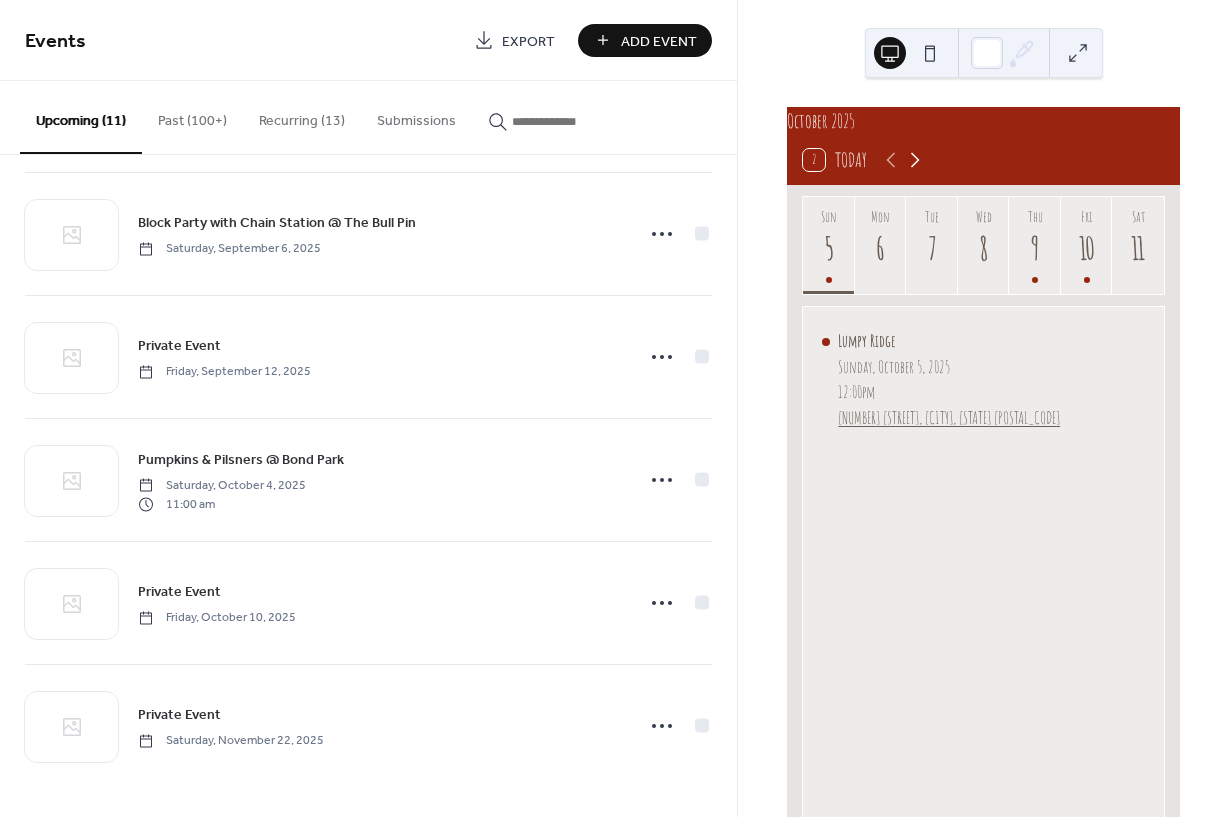 click 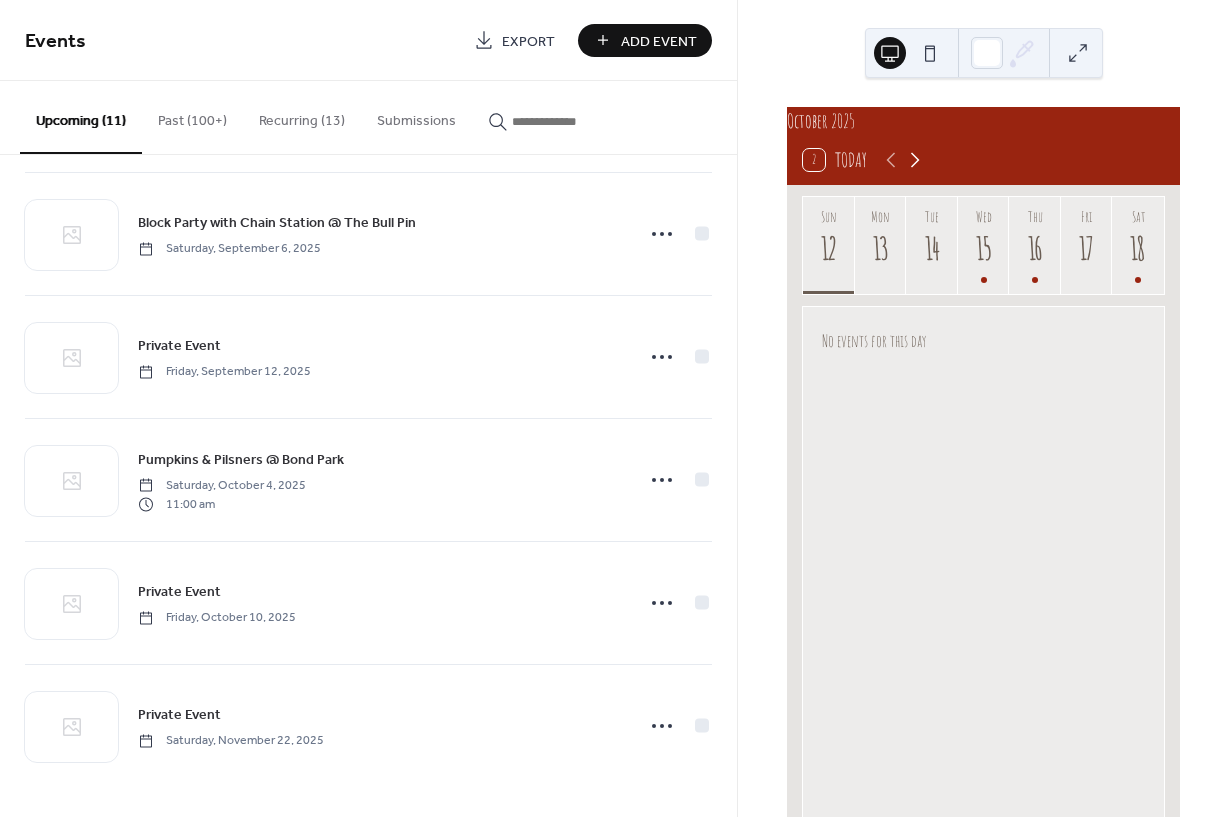 click 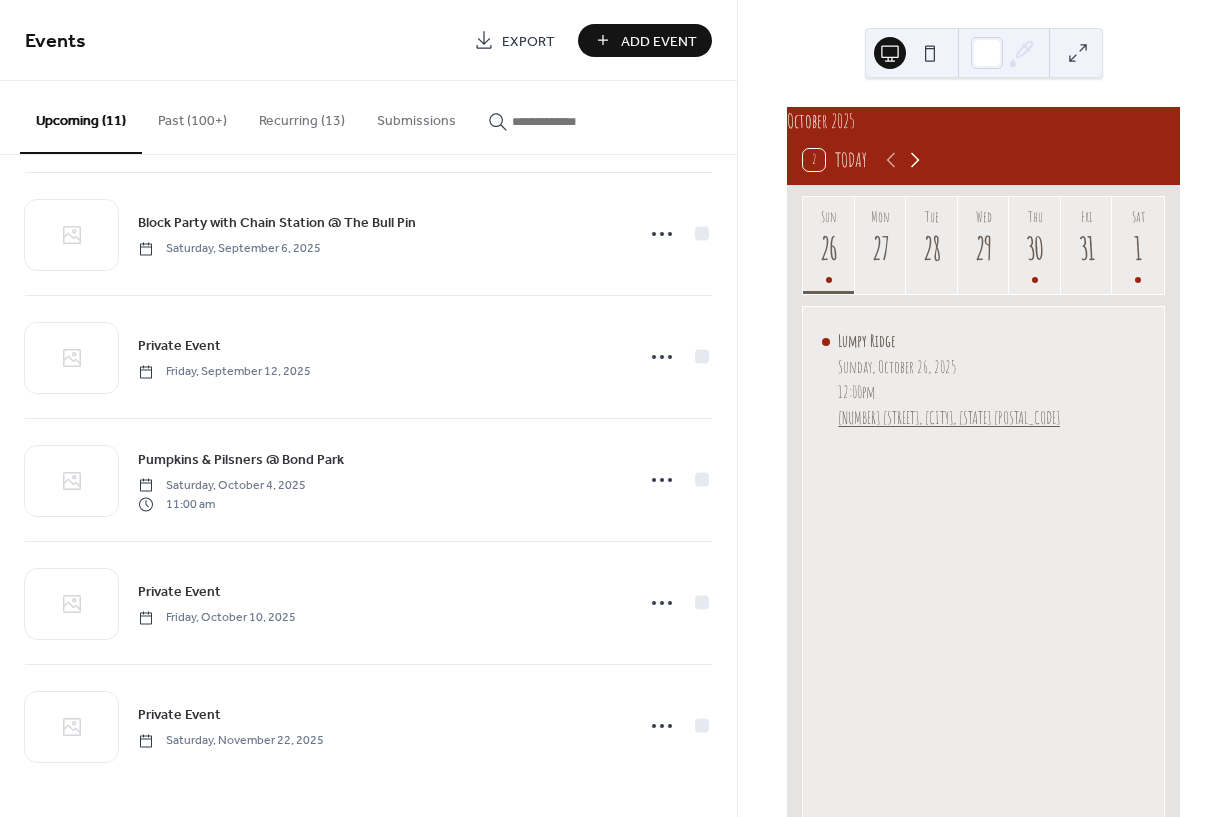 click 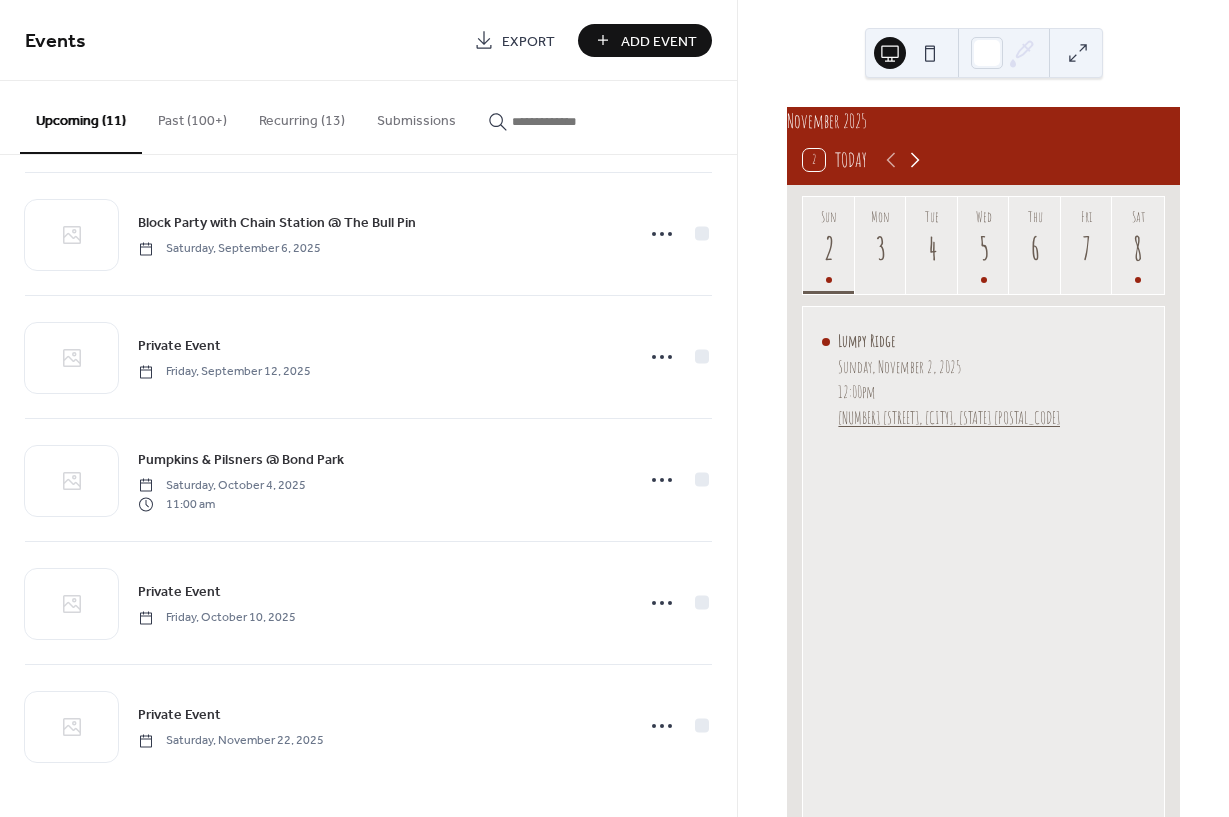 click 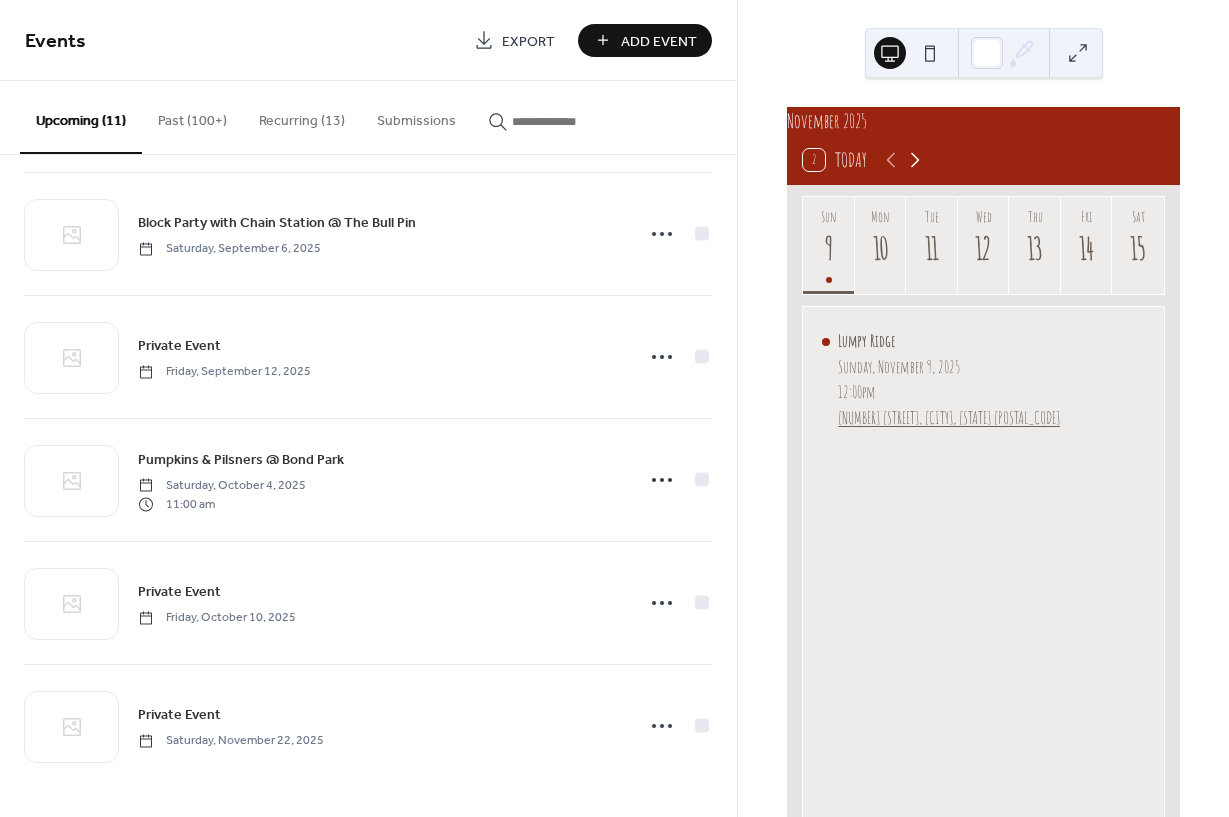 click 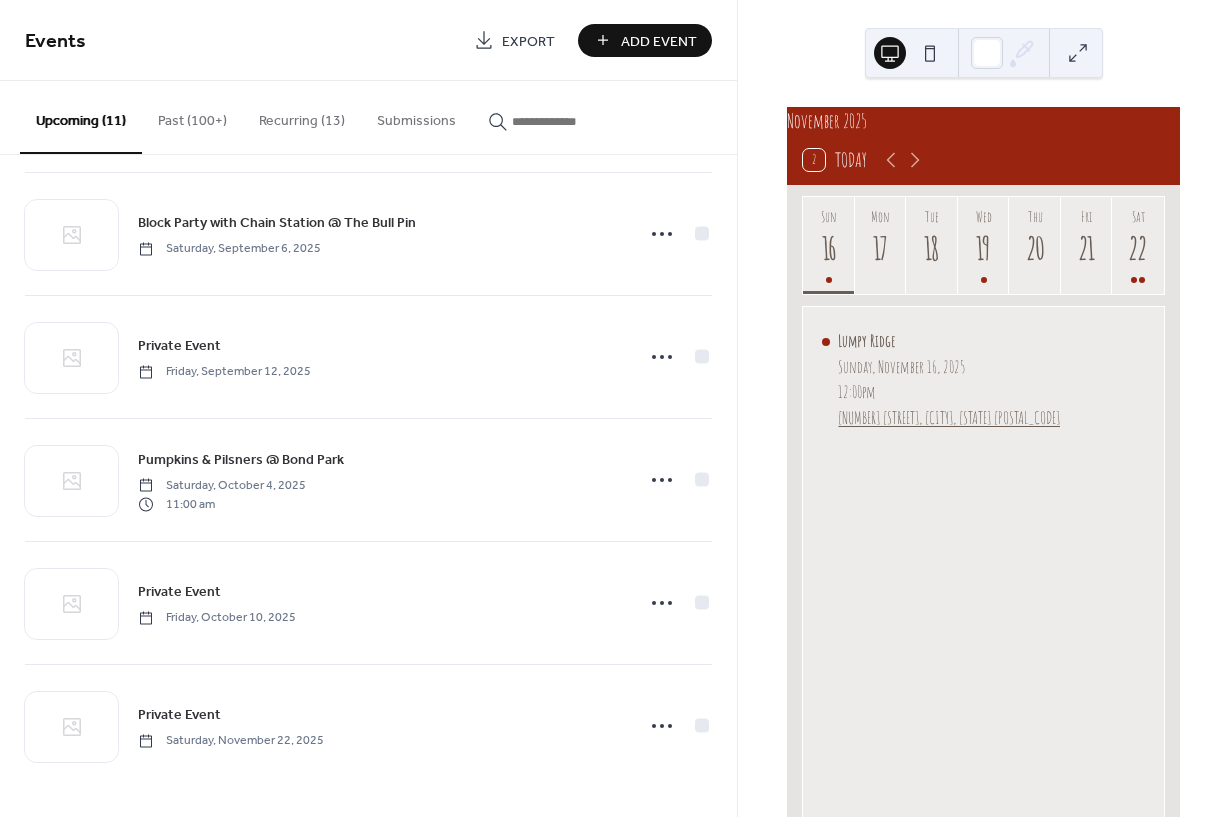 click on "Recurring (13)" at bounding box center [302, 116] 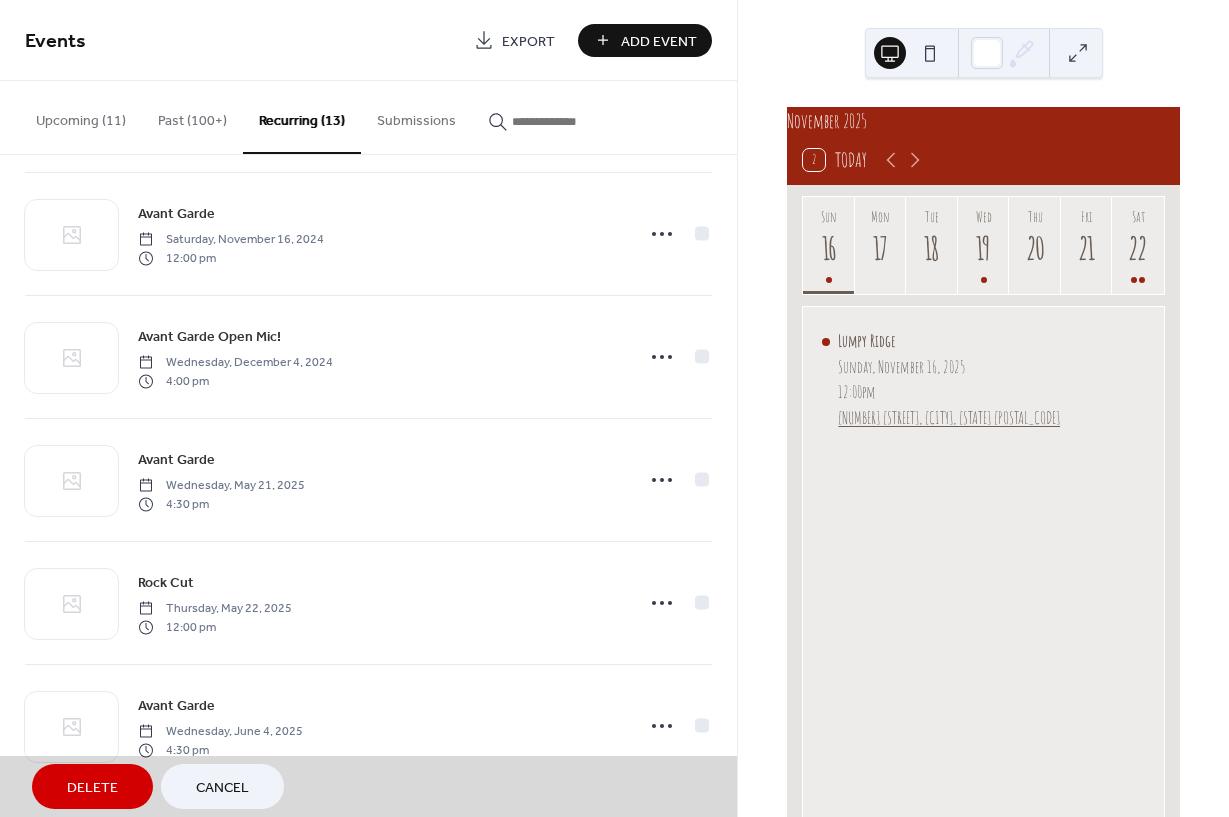 scroll, scrollTop: 997, scrollLeft: 0, axis: vertical 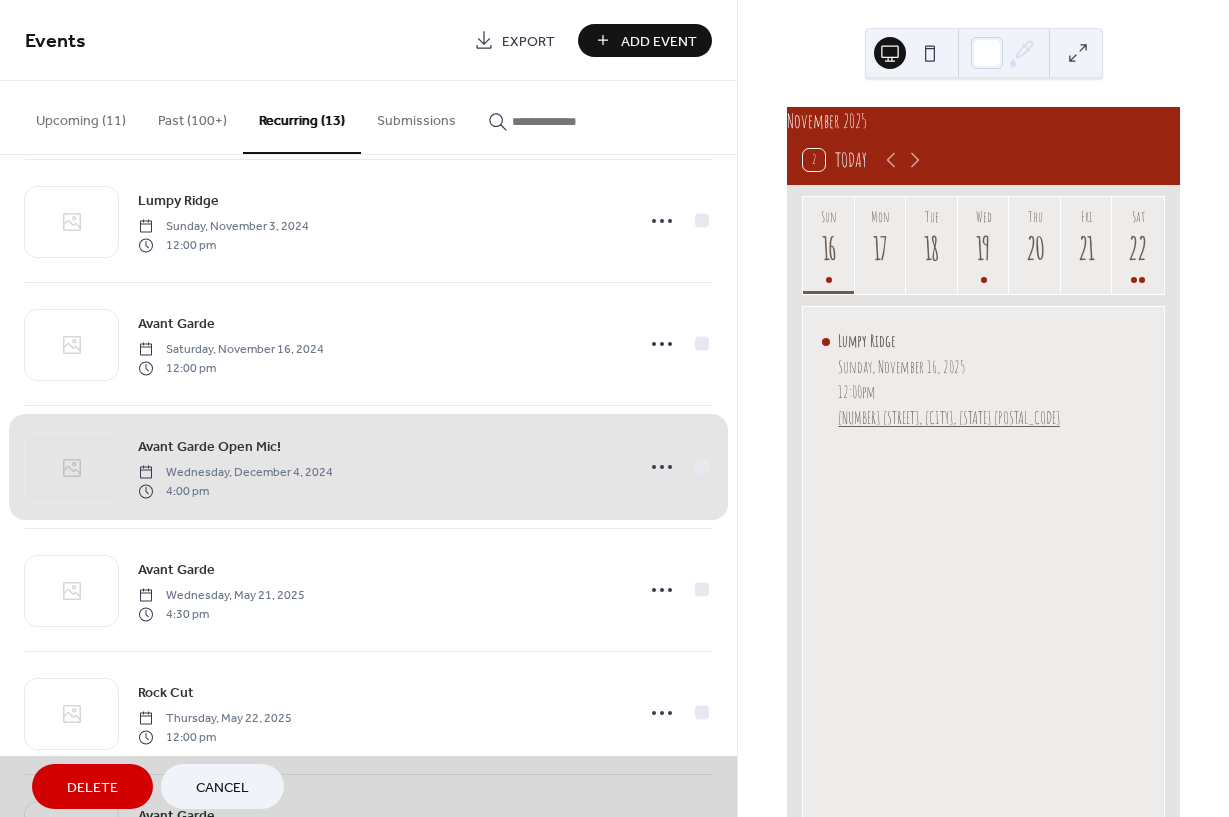 click on "[BRAND] Open Mic! [DAY], [MONTH] [DAY], [YEAR] [HOUR]:[MINUTE] [AMPM]" at bounding box center [368, 467] 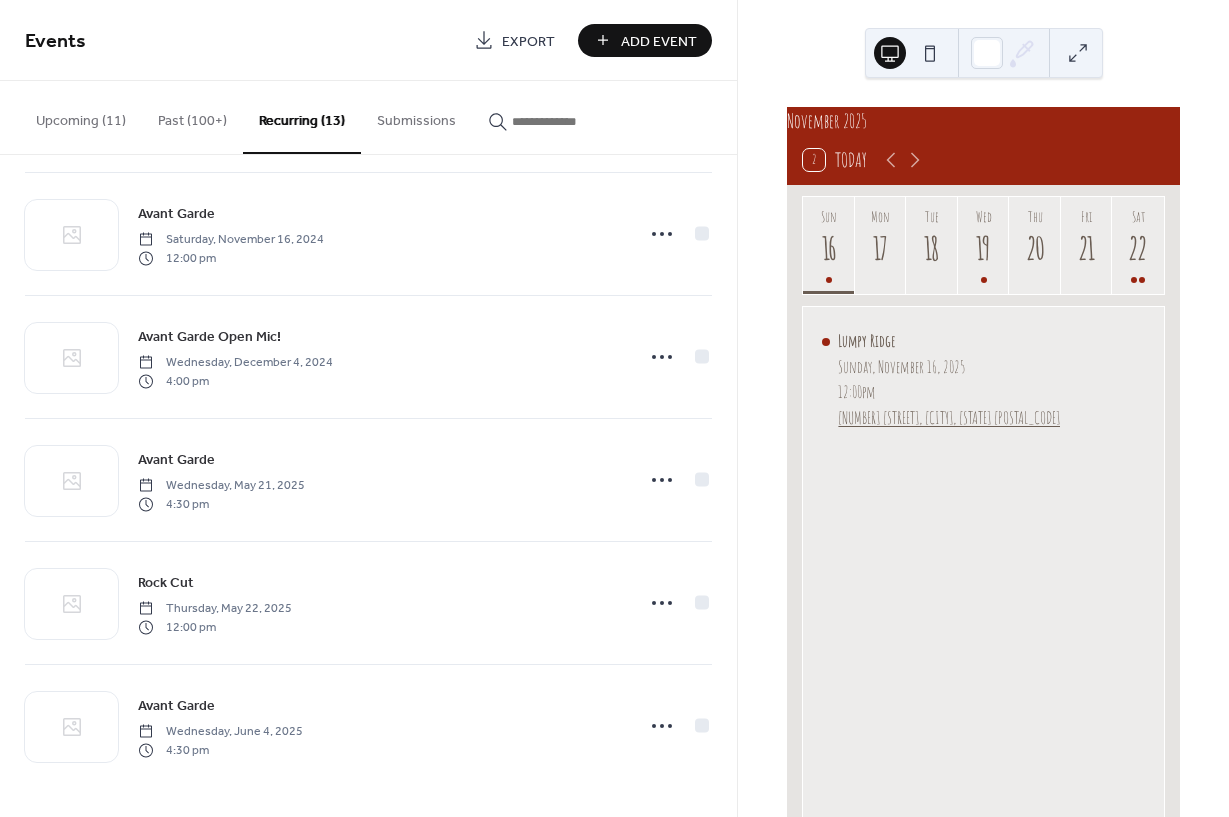 scroll, scrollTop: 997, scrollLeft: 0, axis: vertical 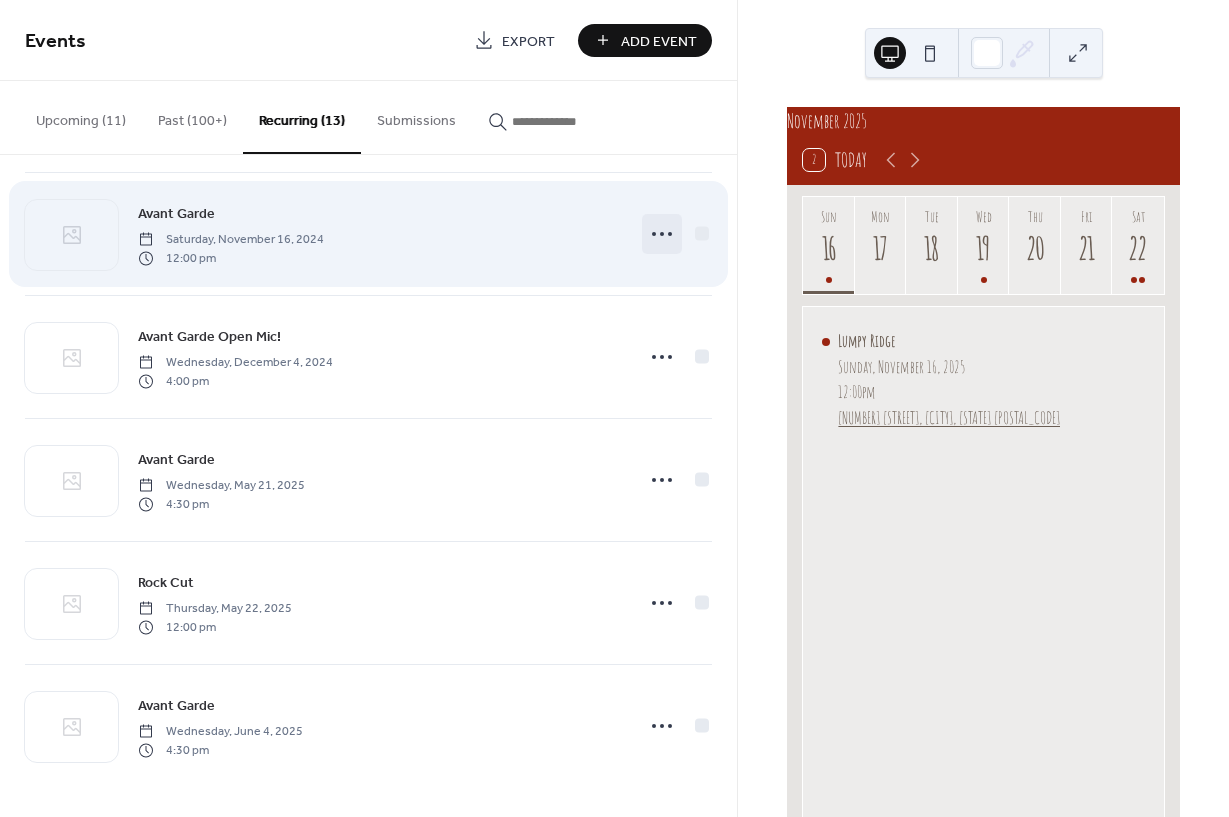 click at bounding box center [662, 234] 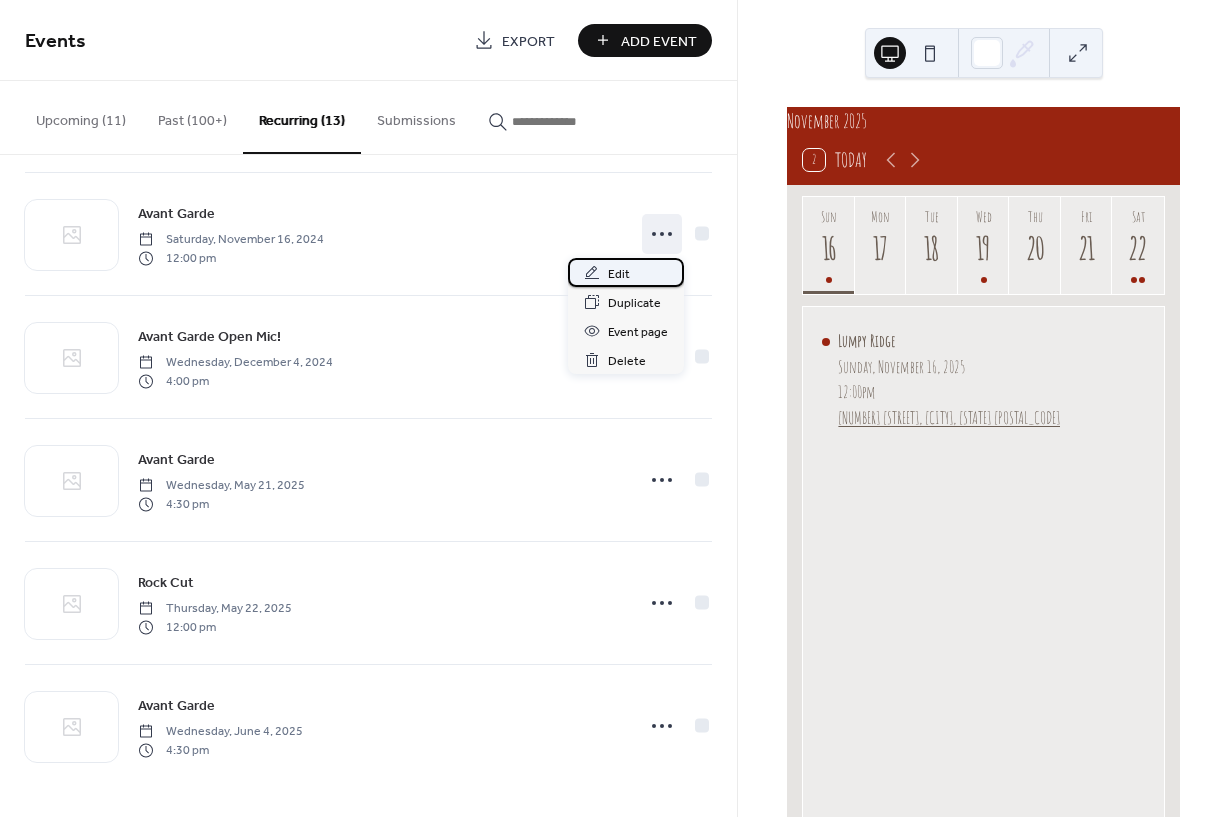 click on "Edit" at bounding box center (626, 272) 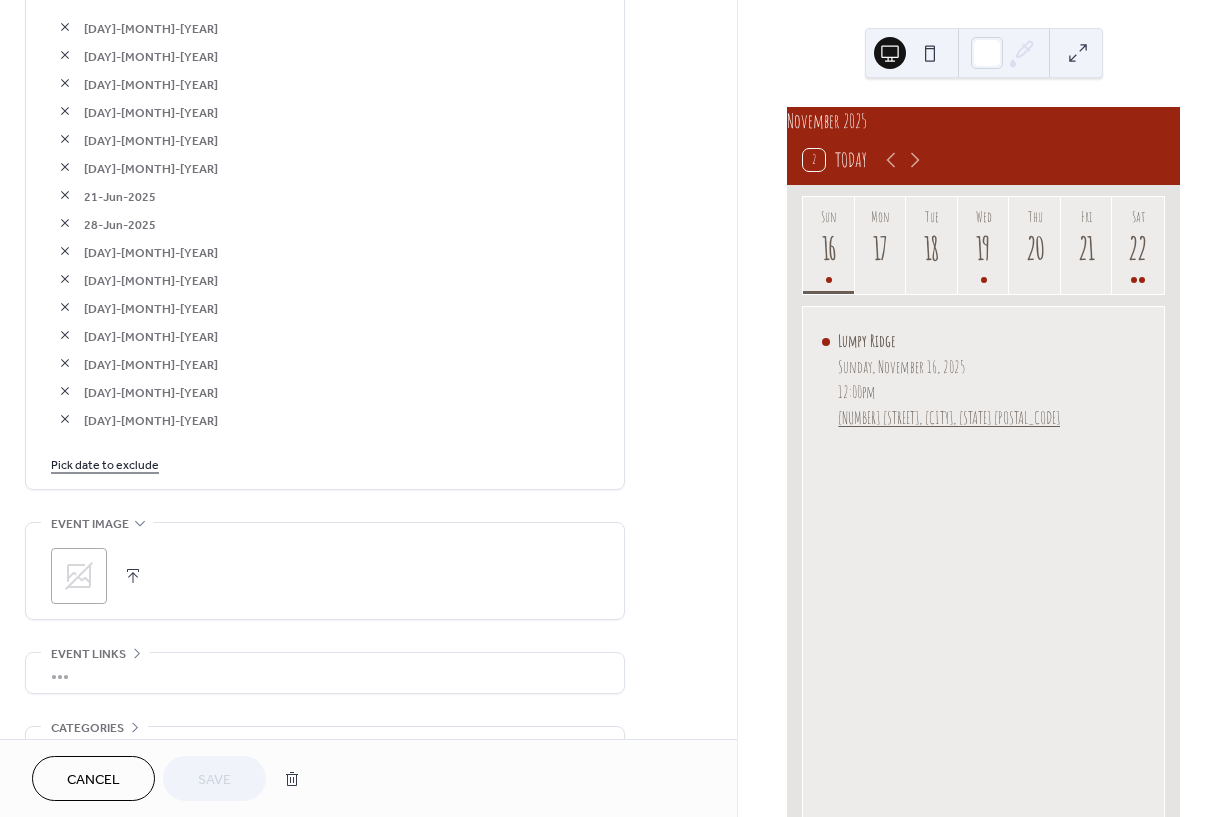 scroll, scrollTop: 1248, scrollLeft: 0, axis: vertical 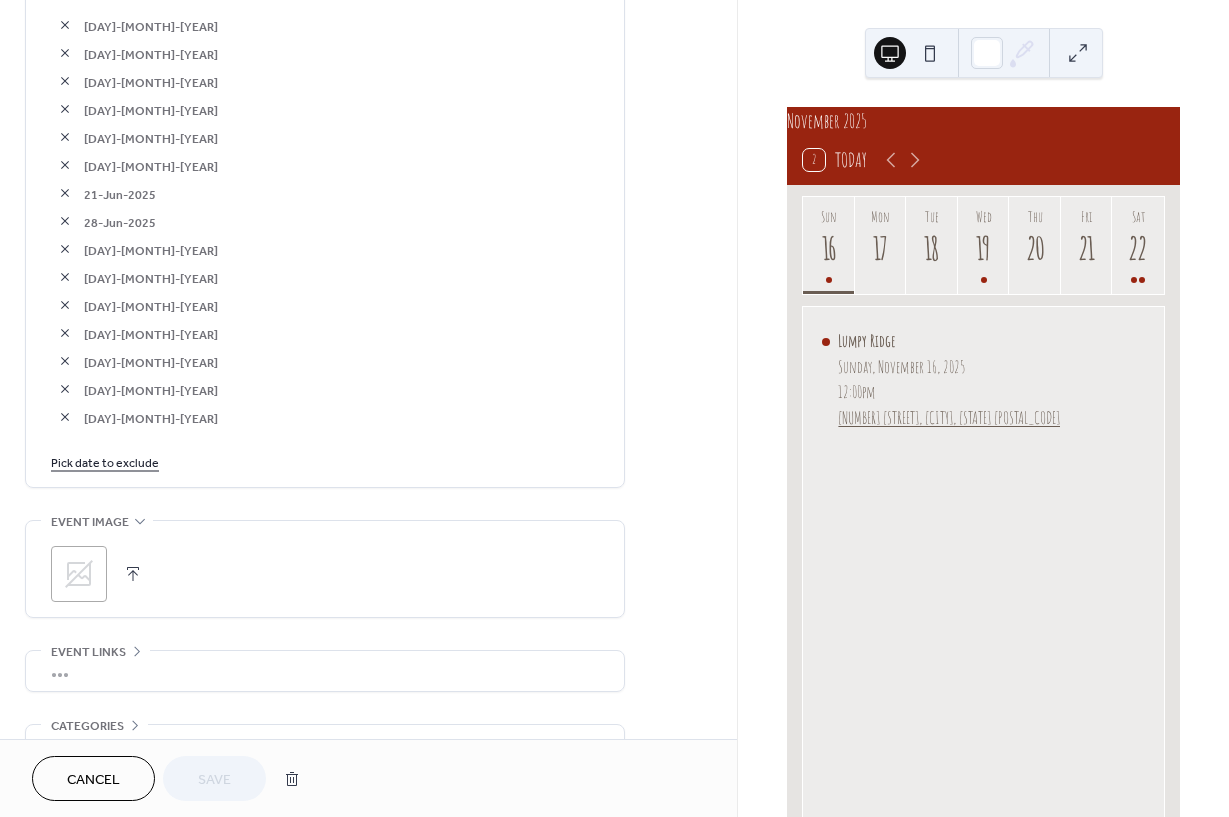 click at bounding box center [65, 417] 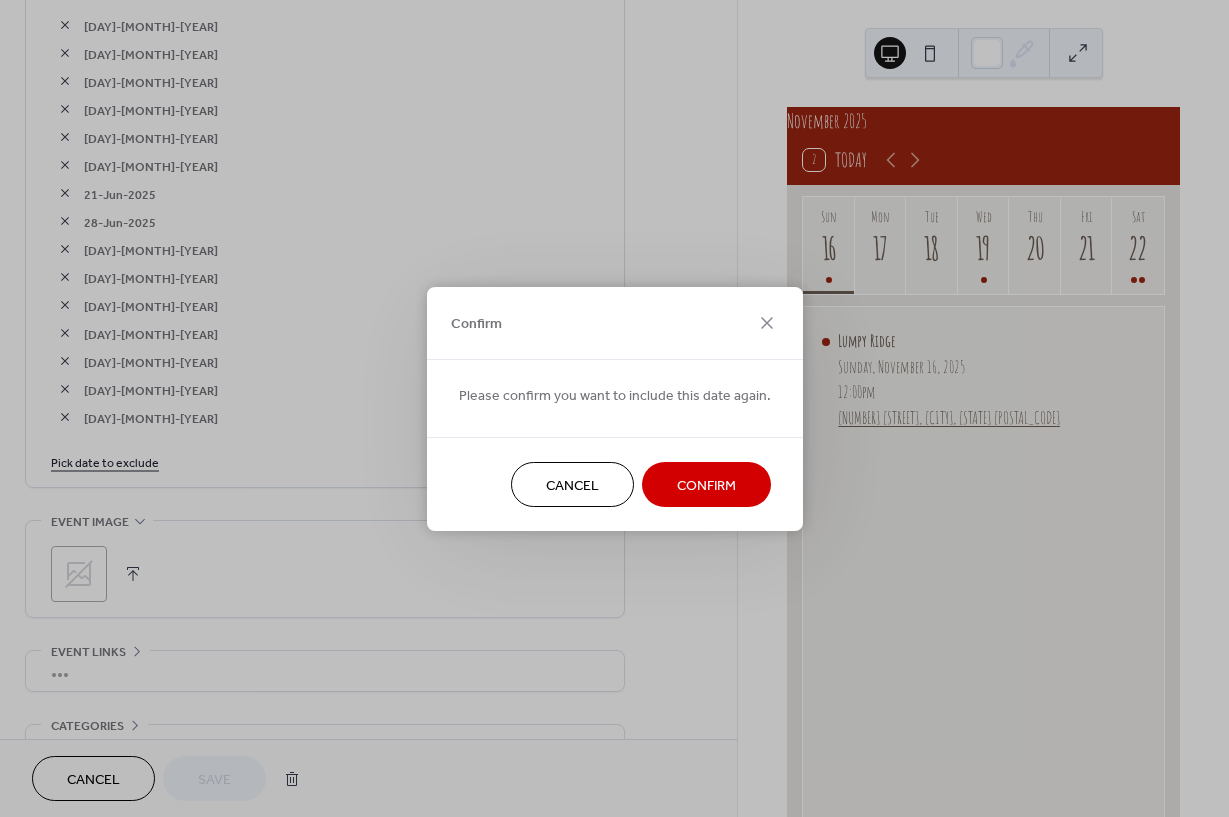 click on "Confirm" at bounding box center (706, 485) 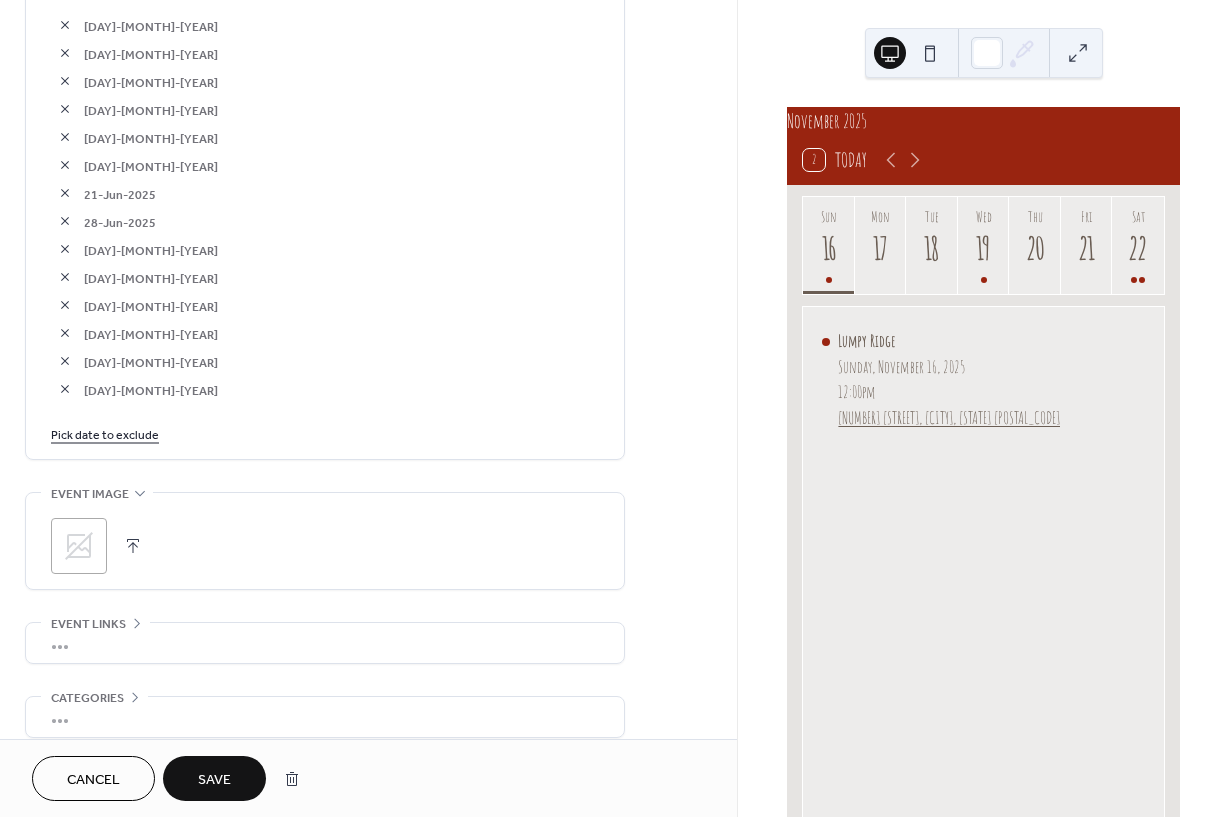 click on "Pick date to exclude" at bounding box center (105, 433) 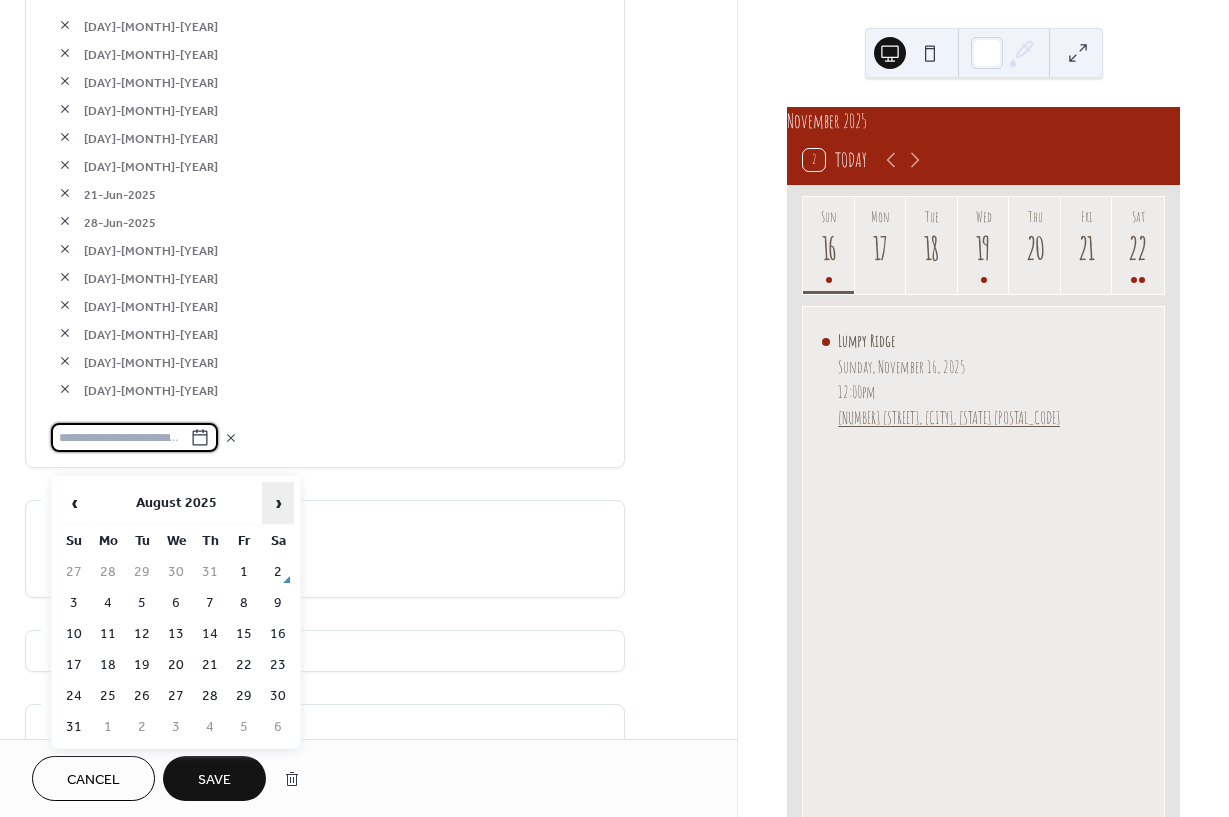 click on "›" at bounding box center (278, 503) 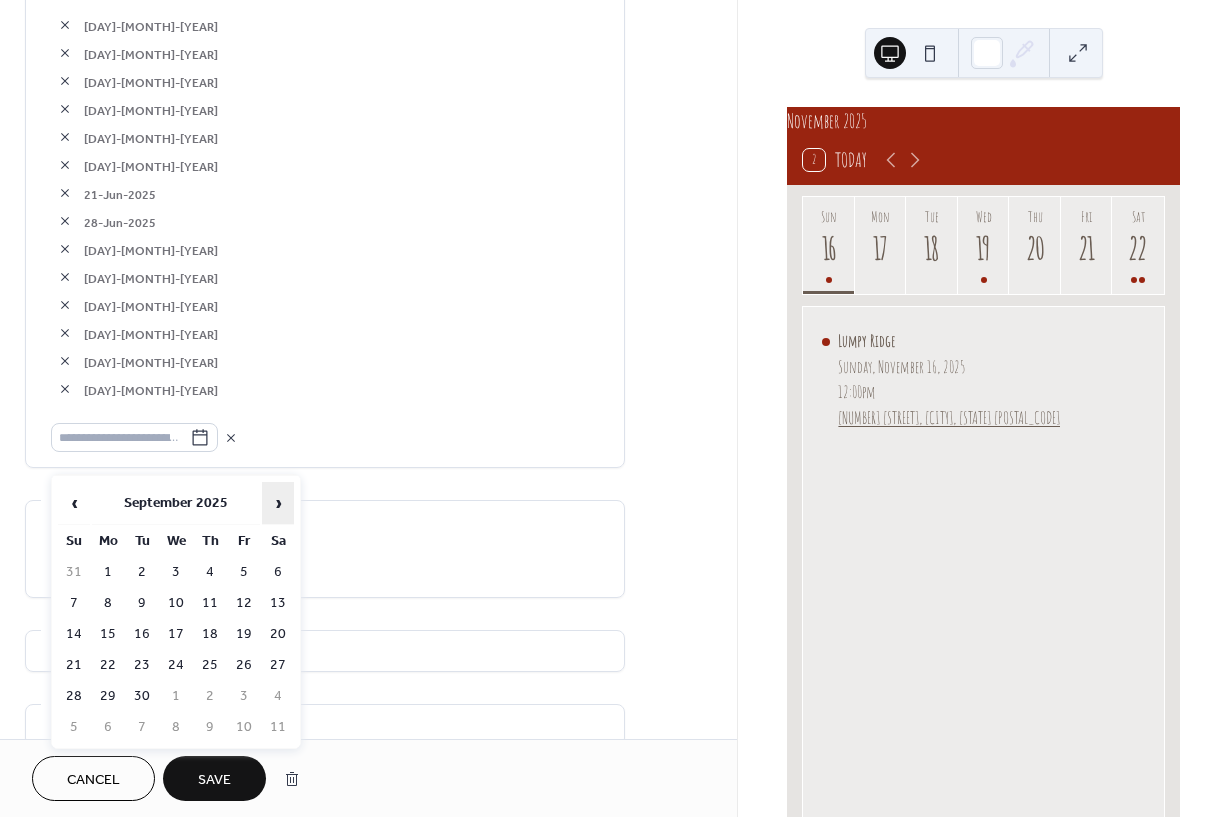 click on "›" at bounding box center [278, 503] 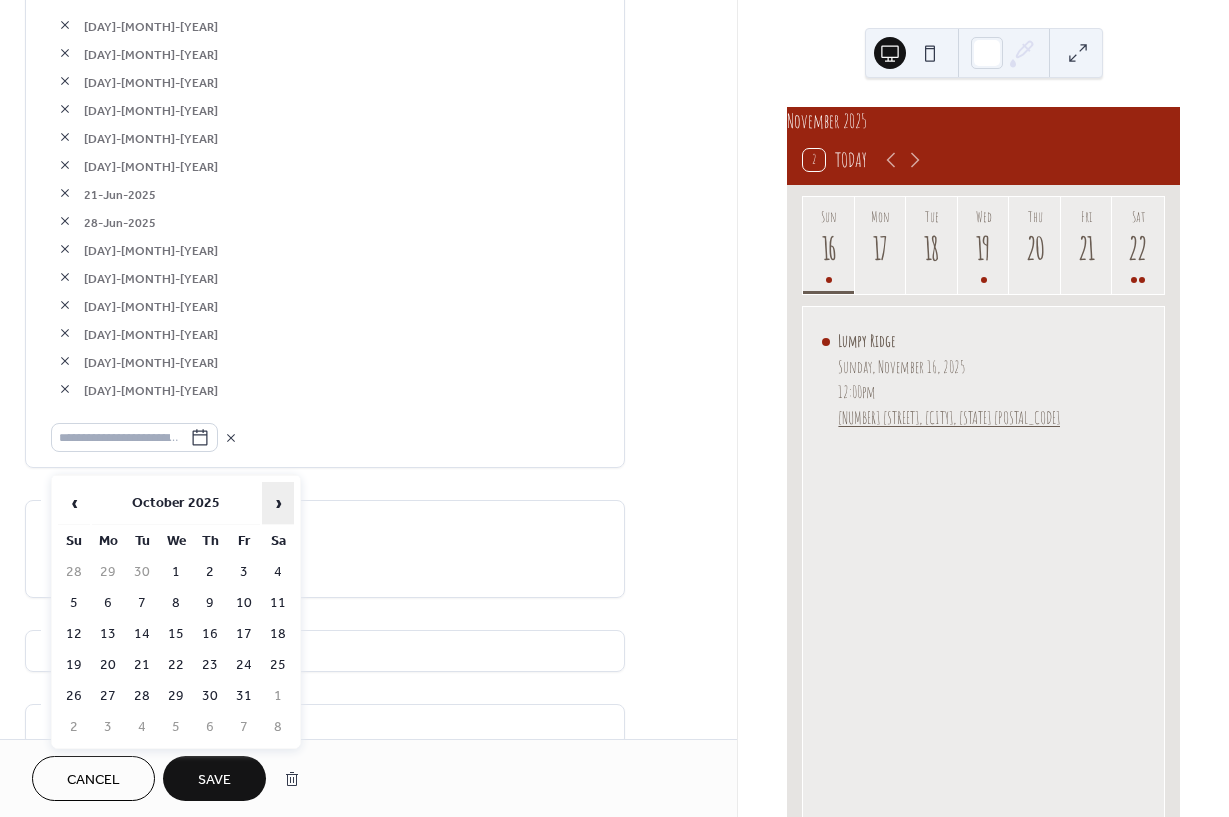 click on "›" at bounding box center (278, 503) 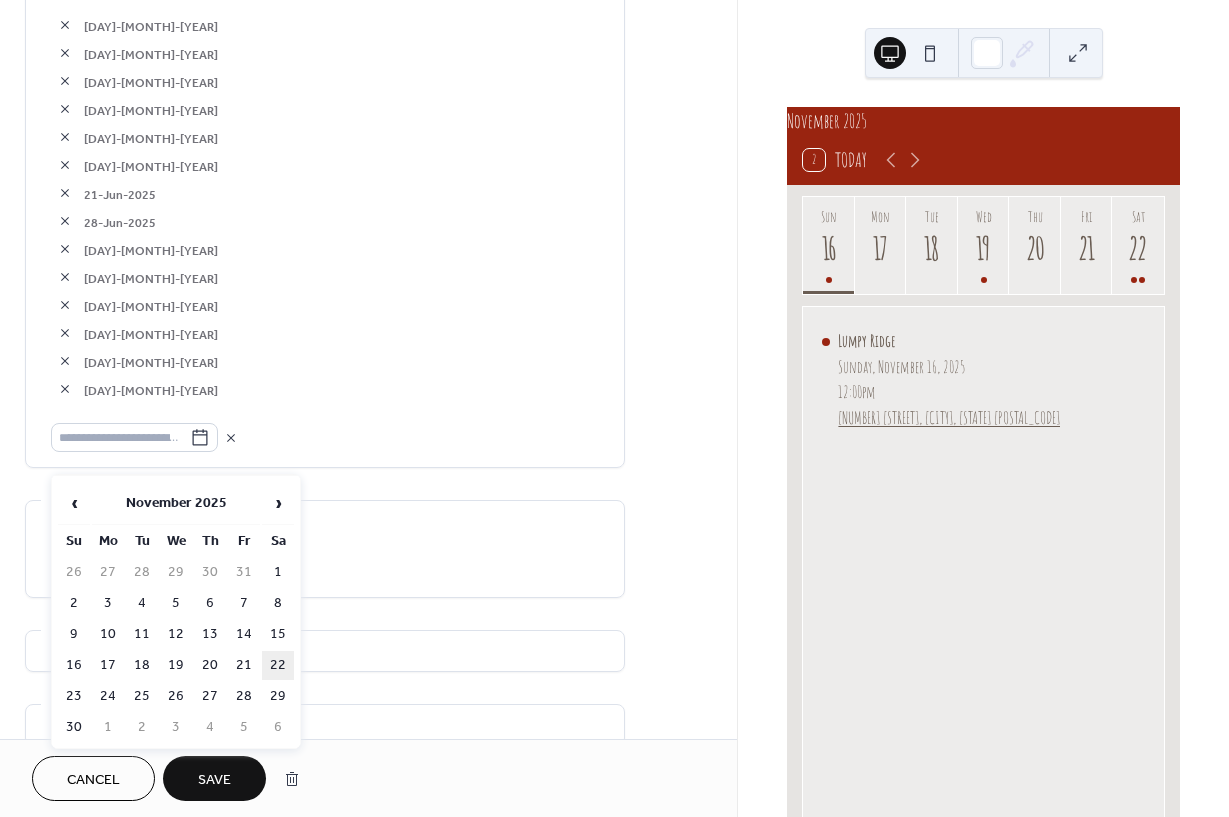 click on "22" at bounding box center [278, 665] 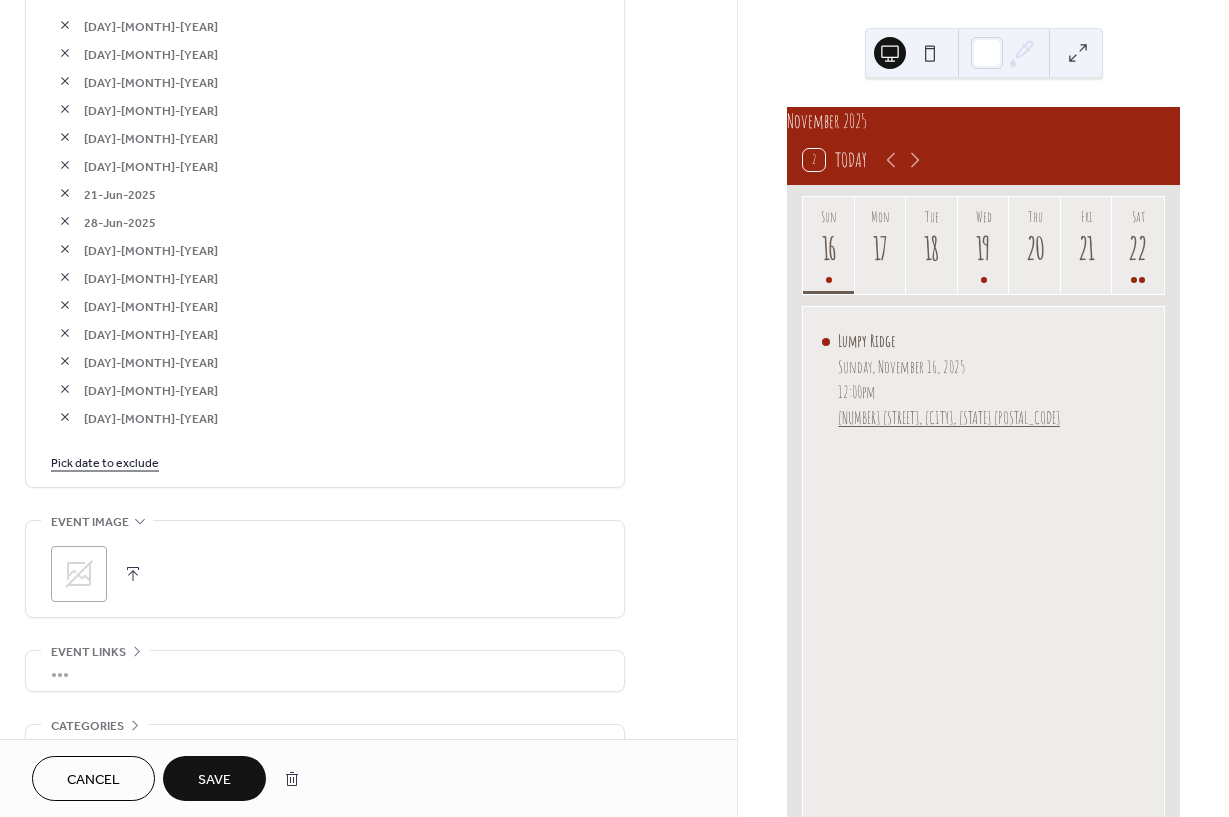 click on "Save" at bounding box center [214, 780] 